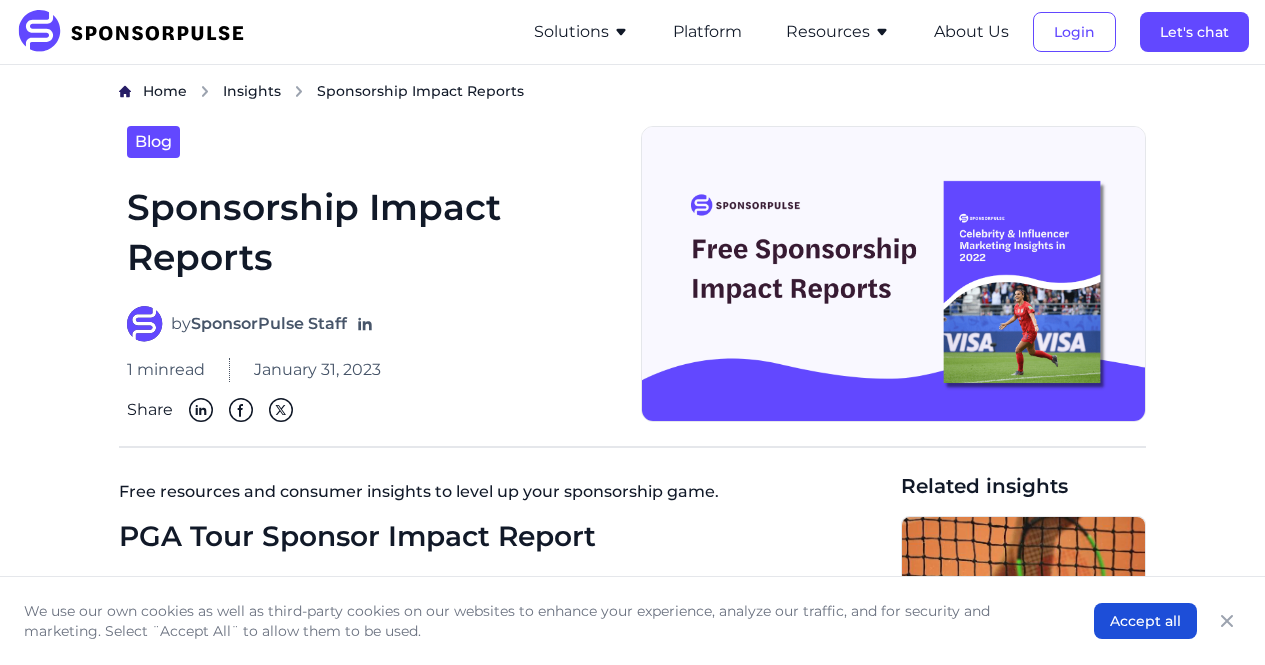 scroll, scrollTop: 0, scrollLeft: 0, axis: both 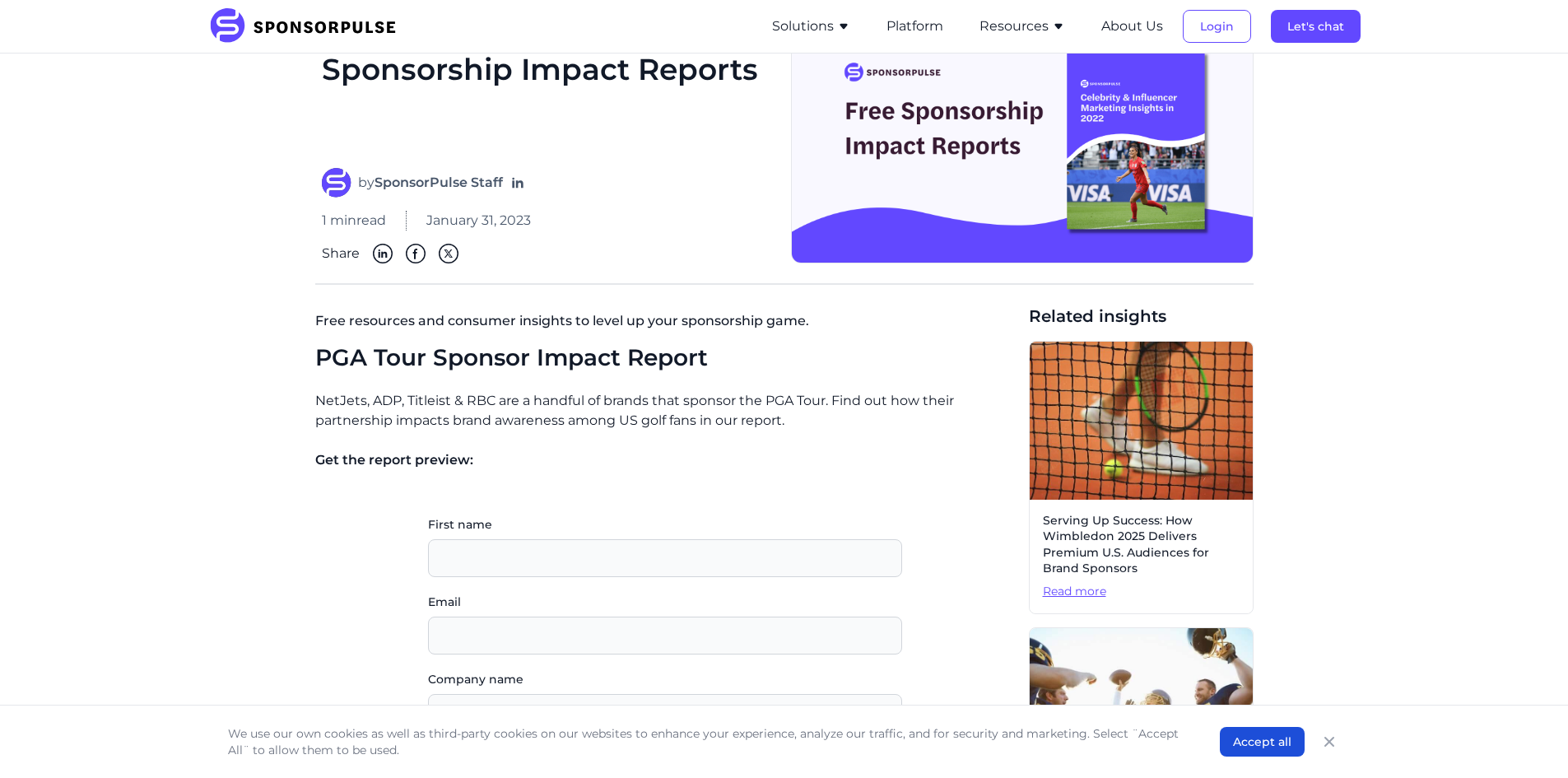 click at bounding box center [308, 26] 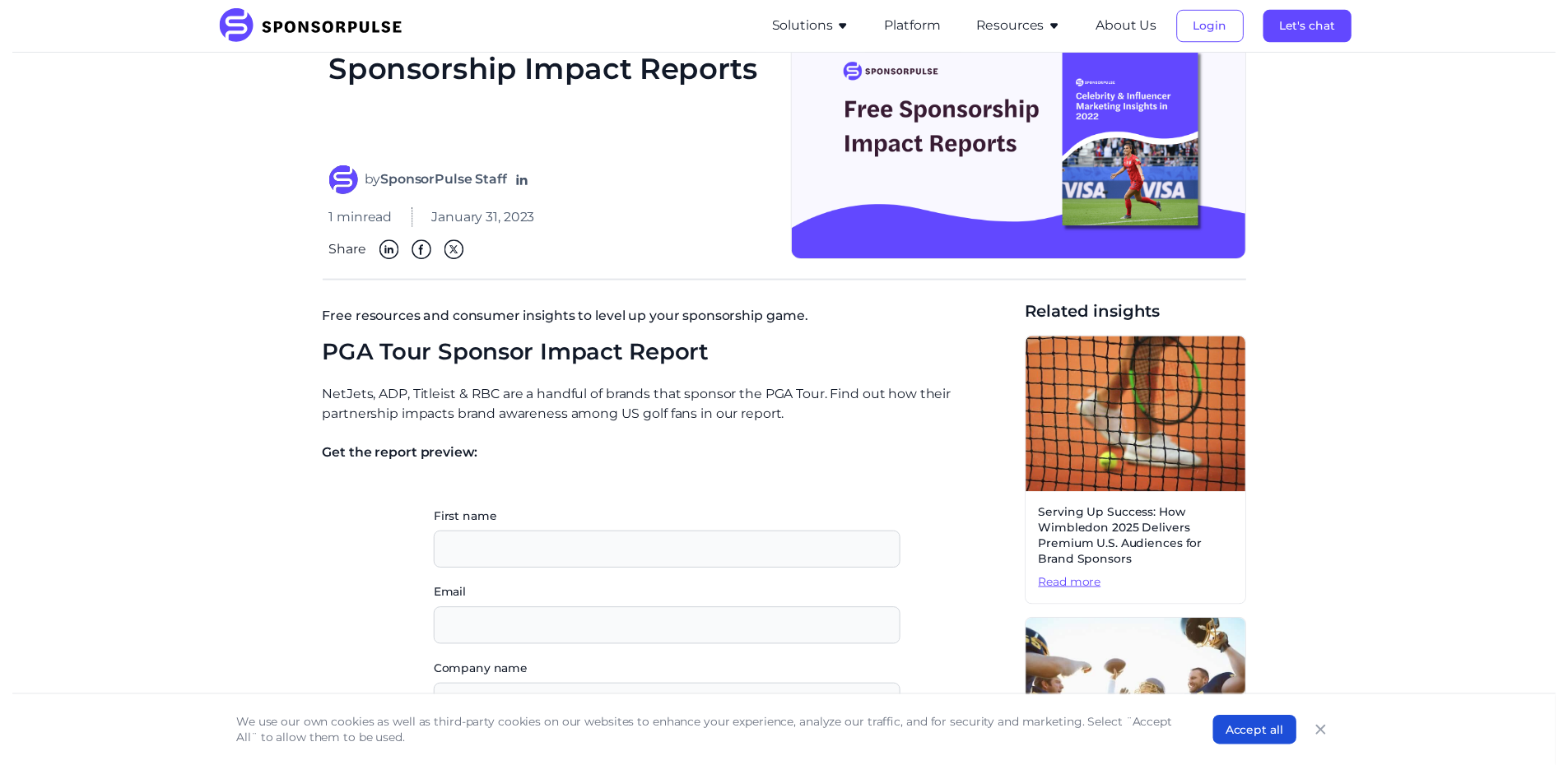 scroll, scrollTop: 0, scrollLeft: 0, axis: both 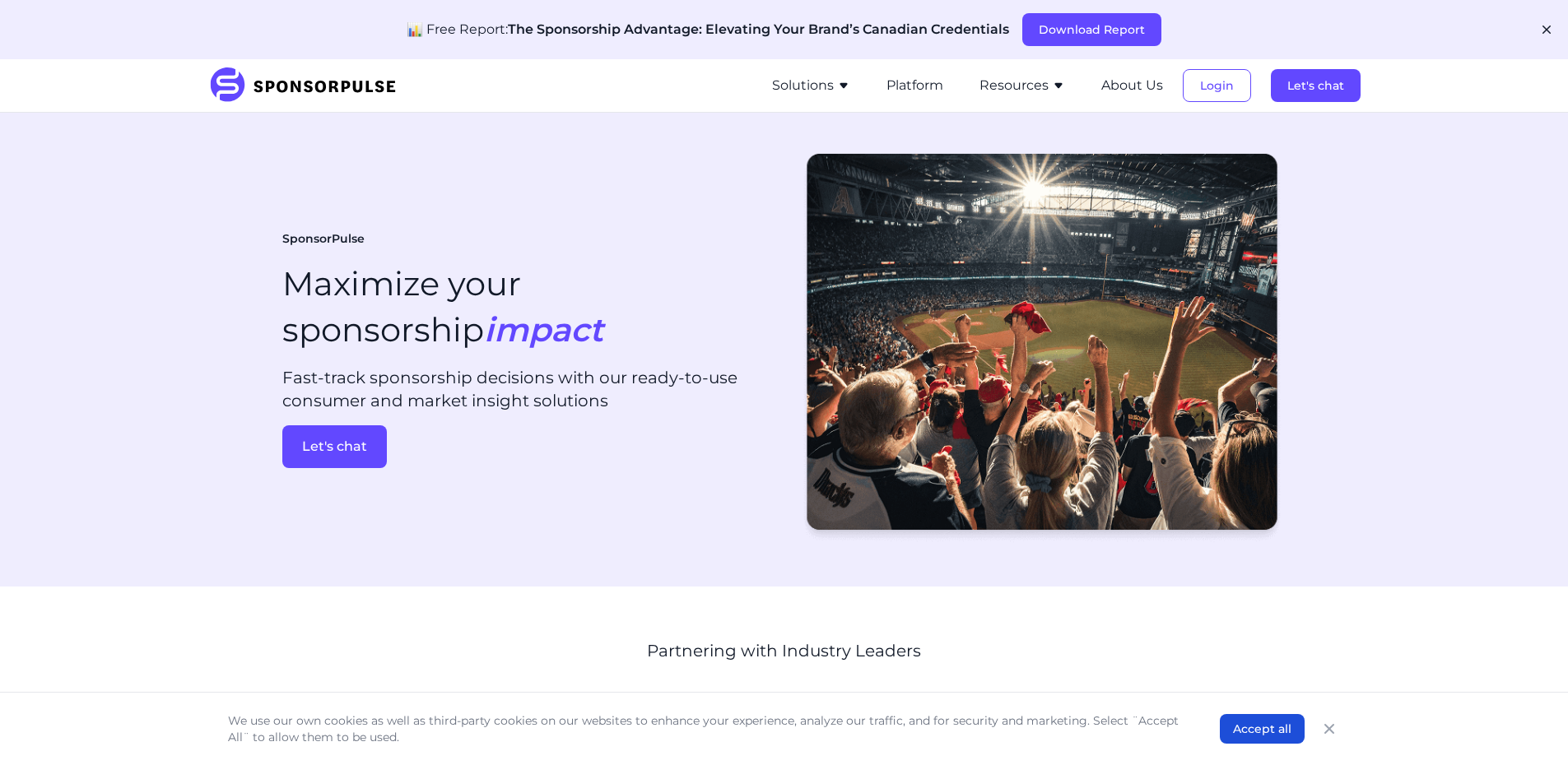 click on "Partnering with Industry Leaders" at bounding box center [784, 690] 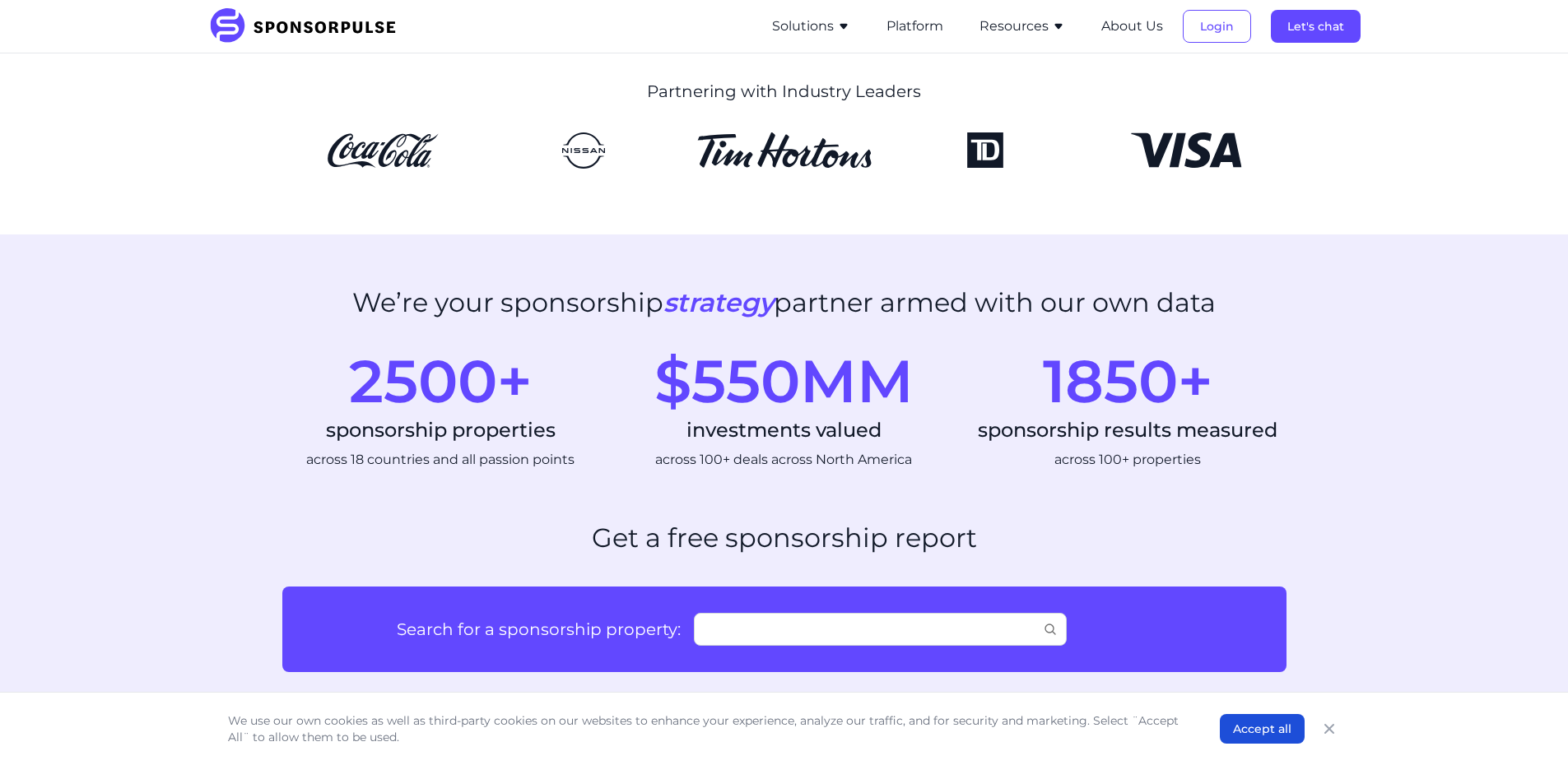 scroll, scrollTop: 560, scrollLeft: 0, axis: vertical 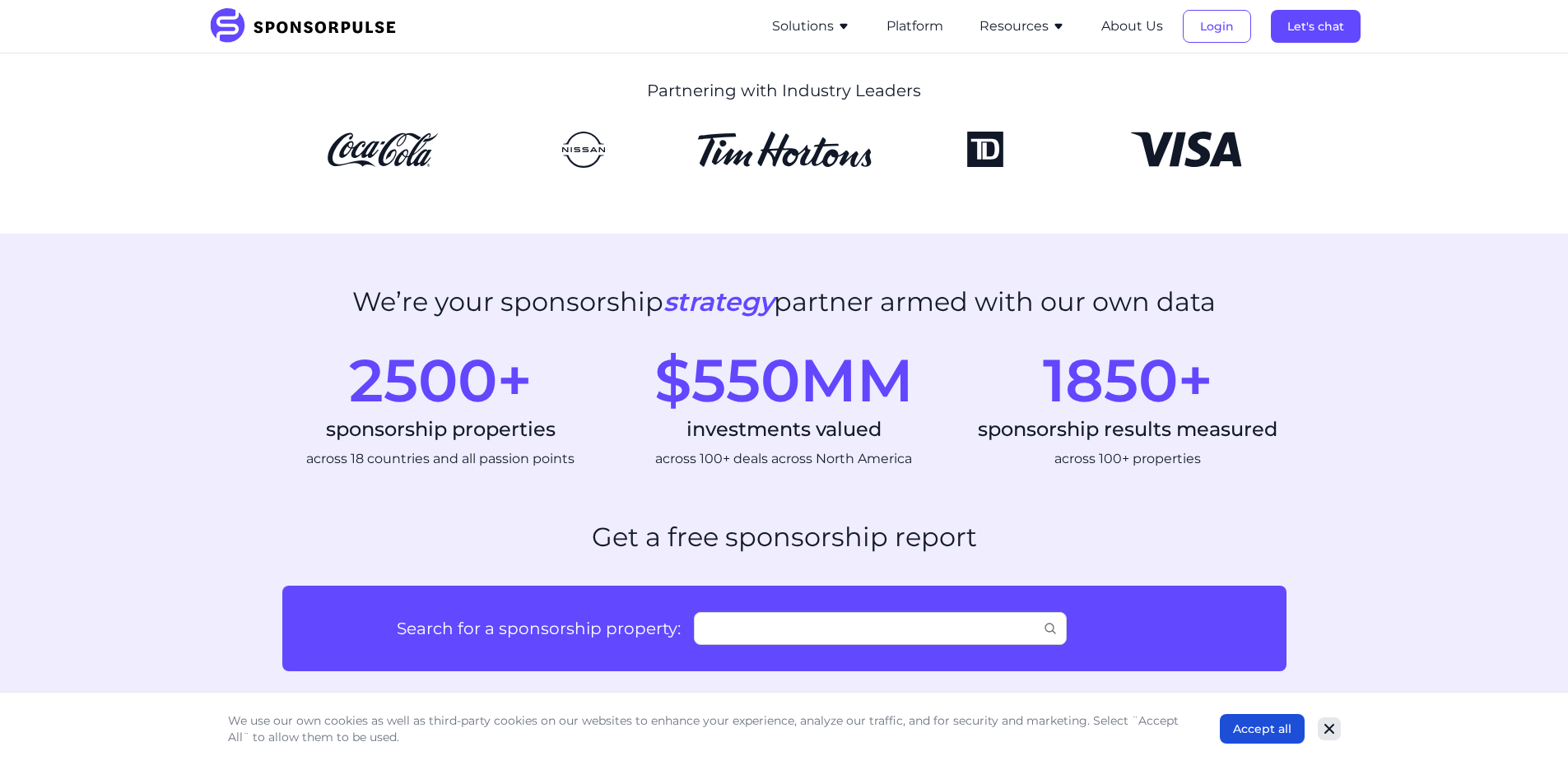 click at bounding box center [1329, 729] 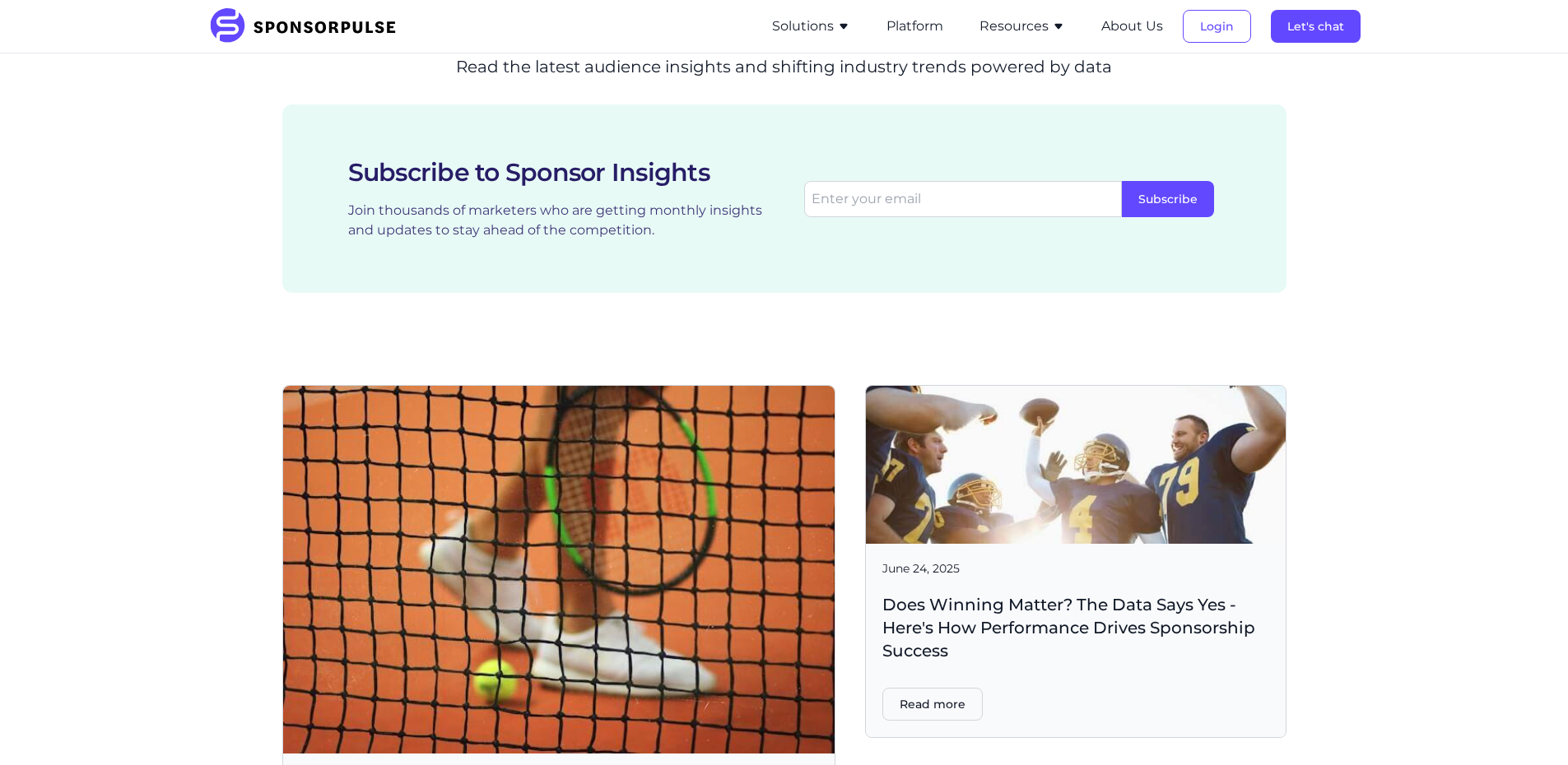 scroll, scrollTop: 2849, scrollLeft: 12, axis: both 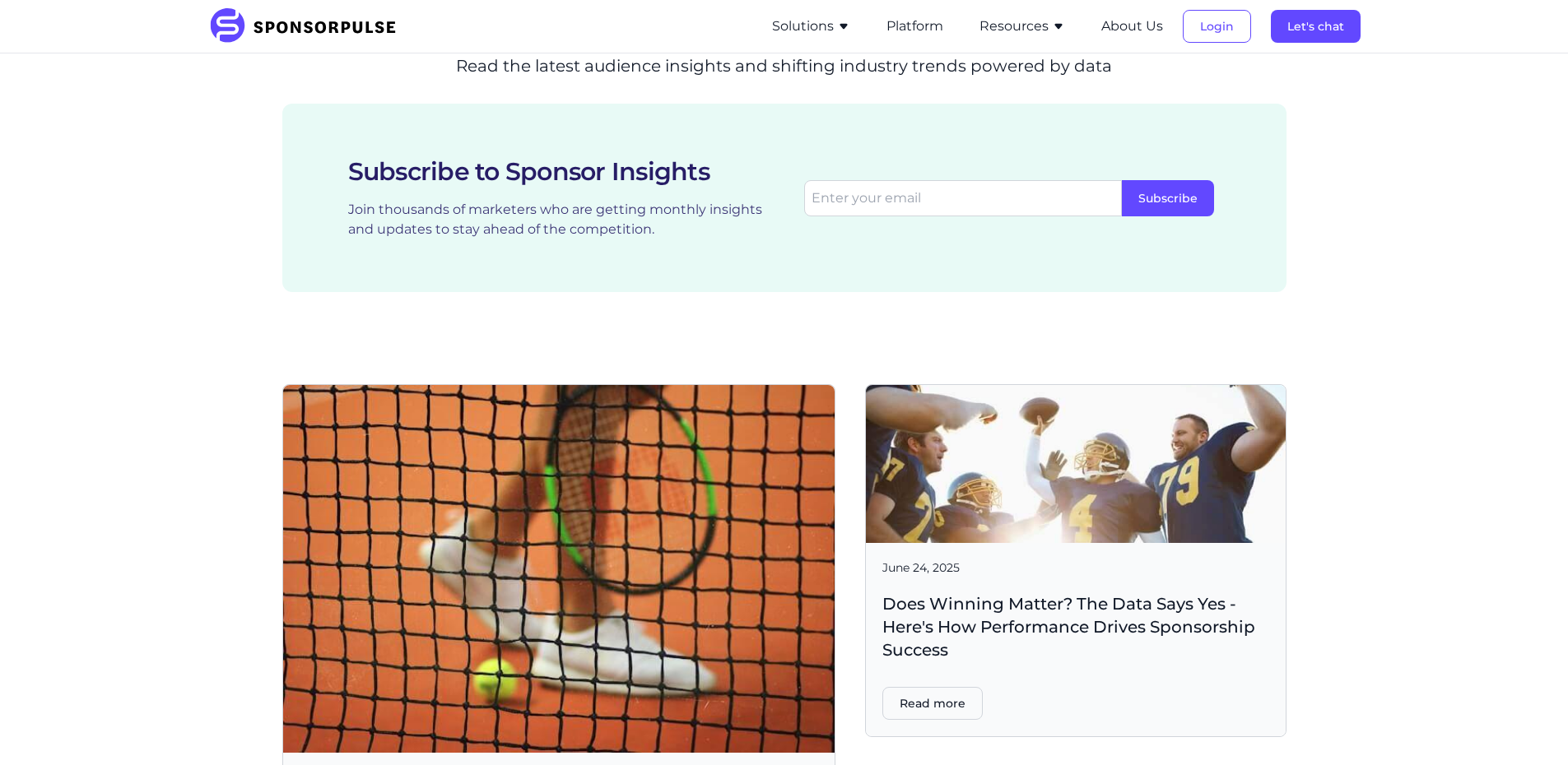 drag, startPoint x: 952, startPoint y: 153, endPoint x: 945, endPoint y: 177, distance: 25 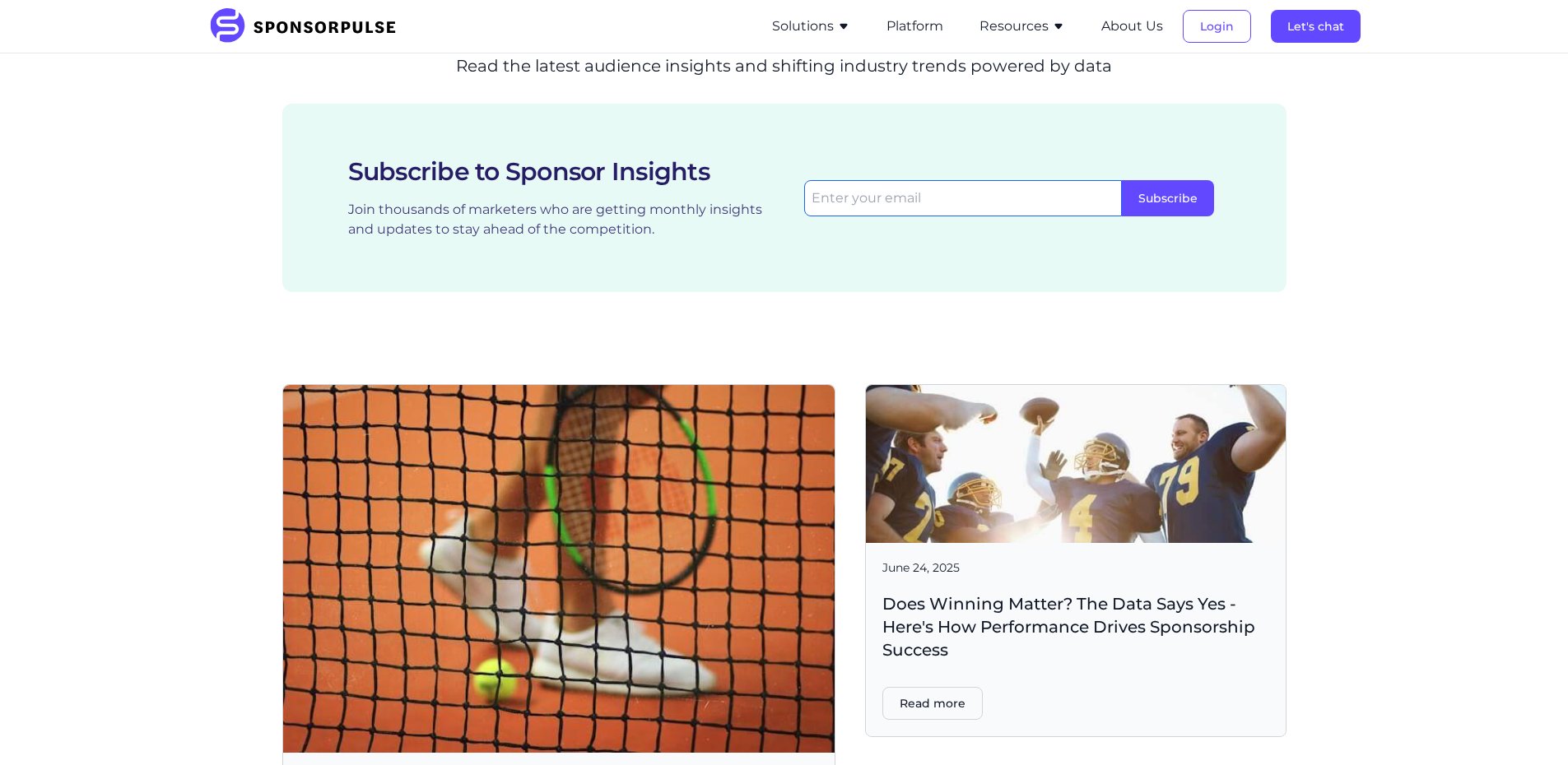 click at bounding box center [963, 198] 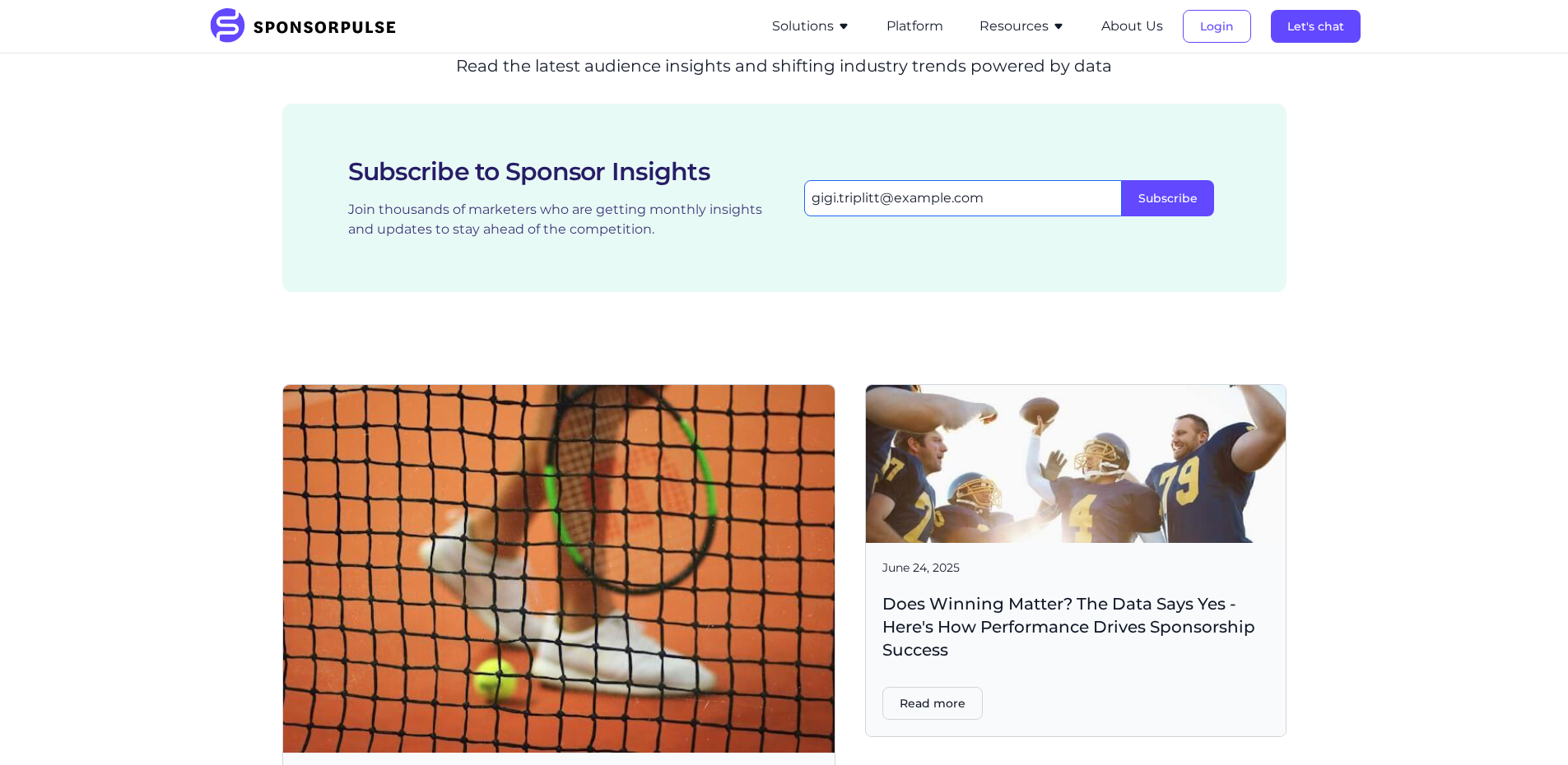 type on "[NAME]@[DOMAIN]" 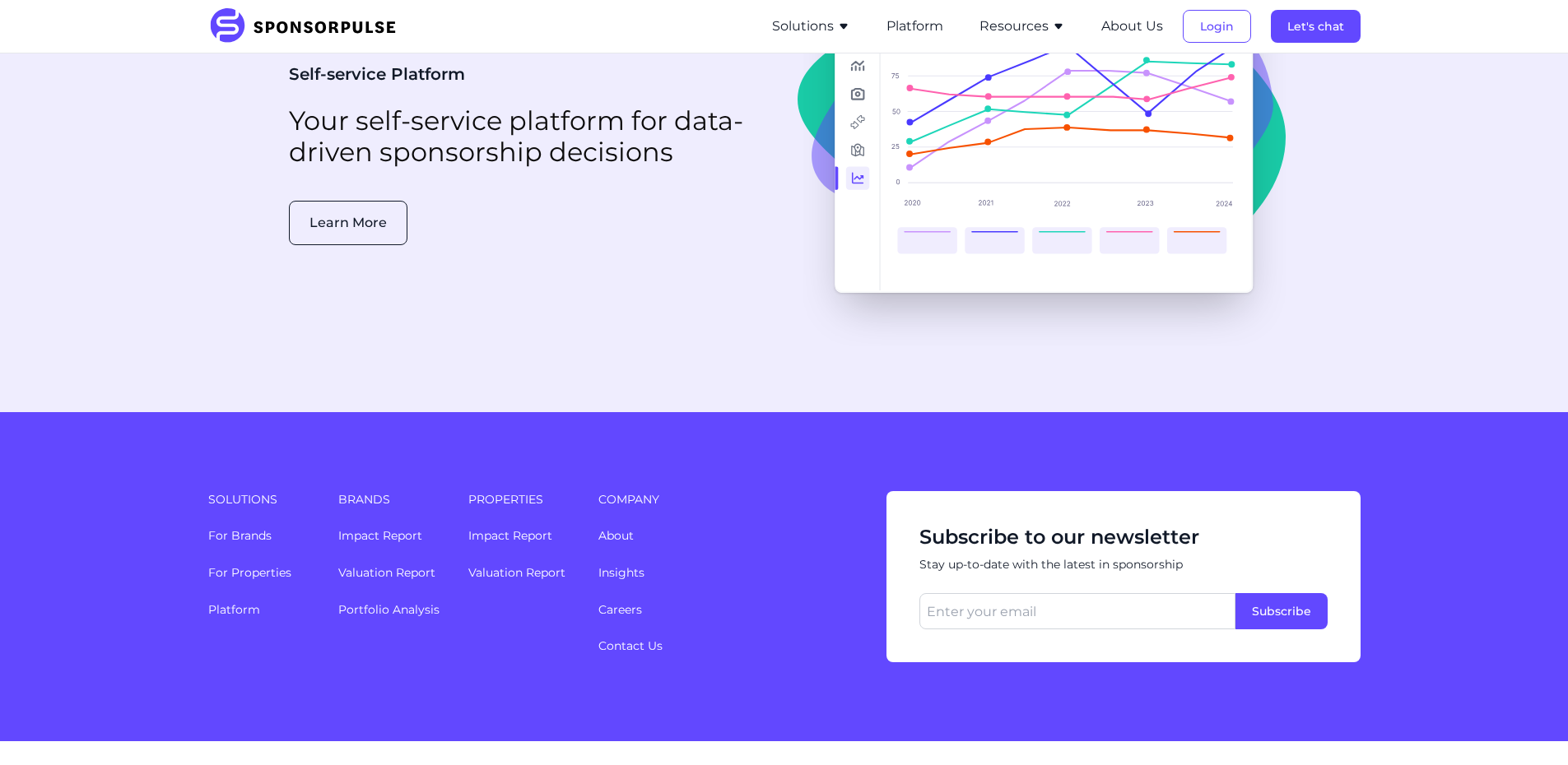scroll, scrollTop: 4256, scrollLeft: 12, axis: both 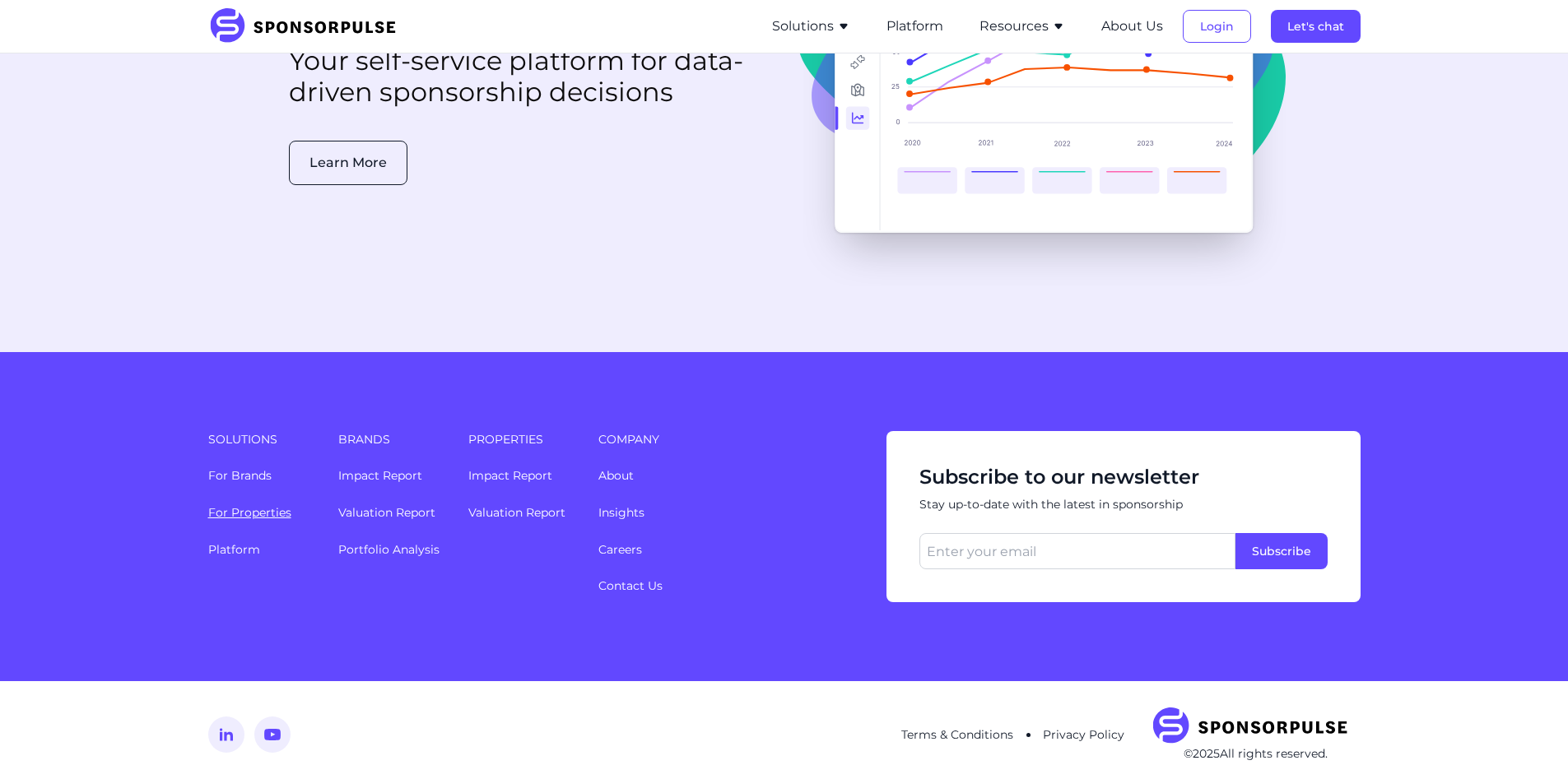 click on "For Properties" at bounding box center (249, 512) 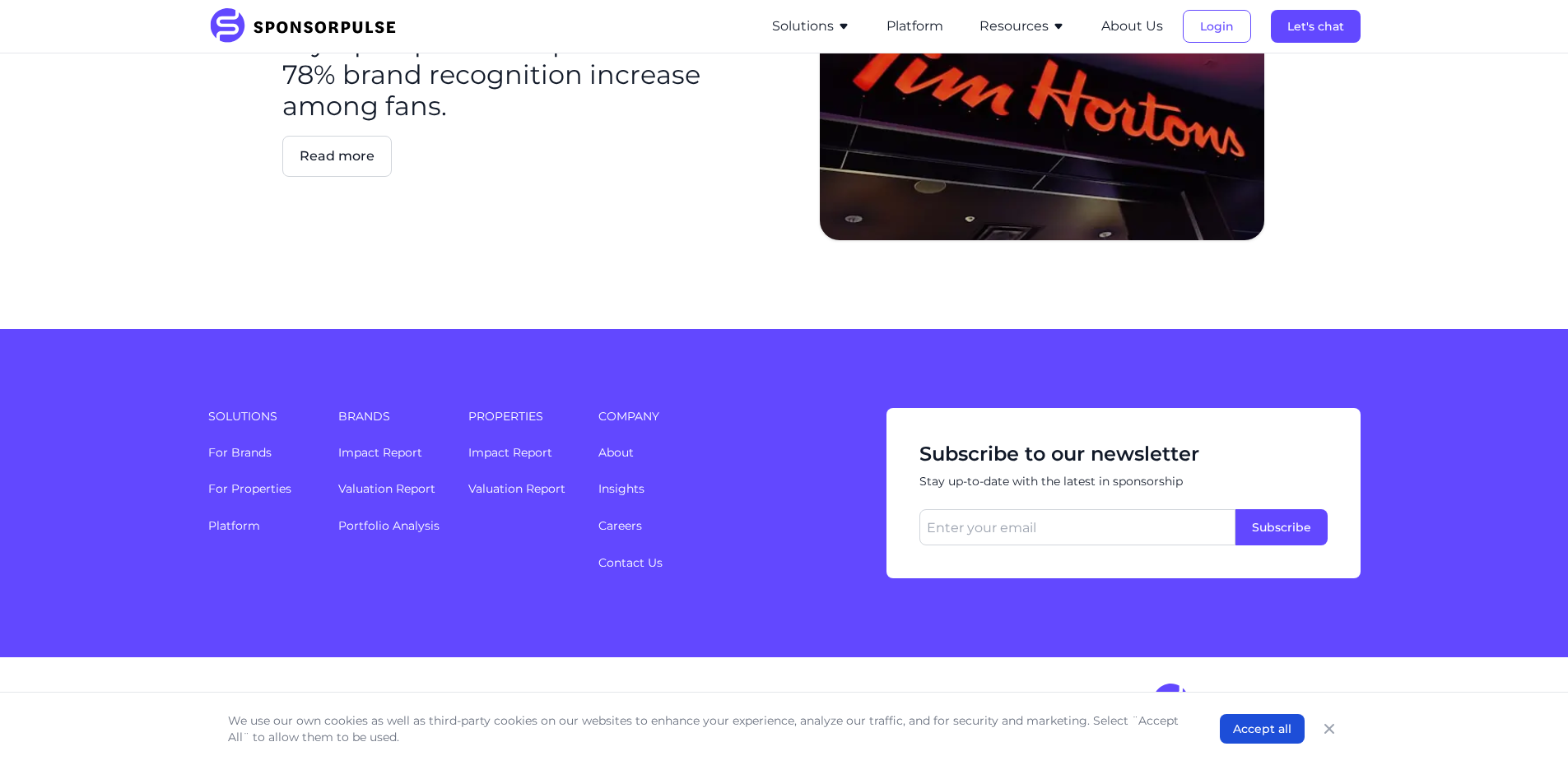 scroll, scrollTop: 2912, scrollLeft: 4, axis: both 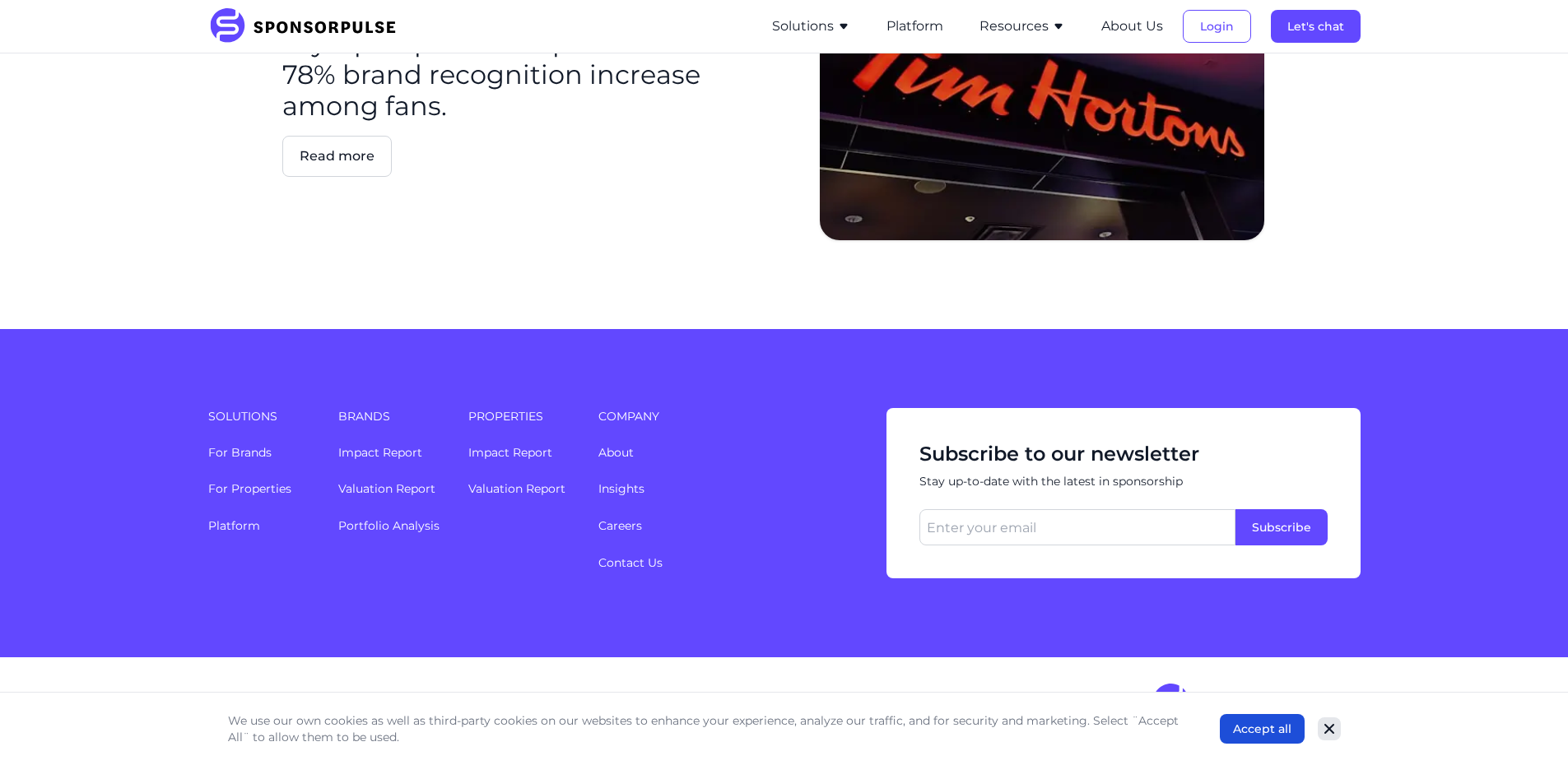 click at bounding box center (1329, 729) 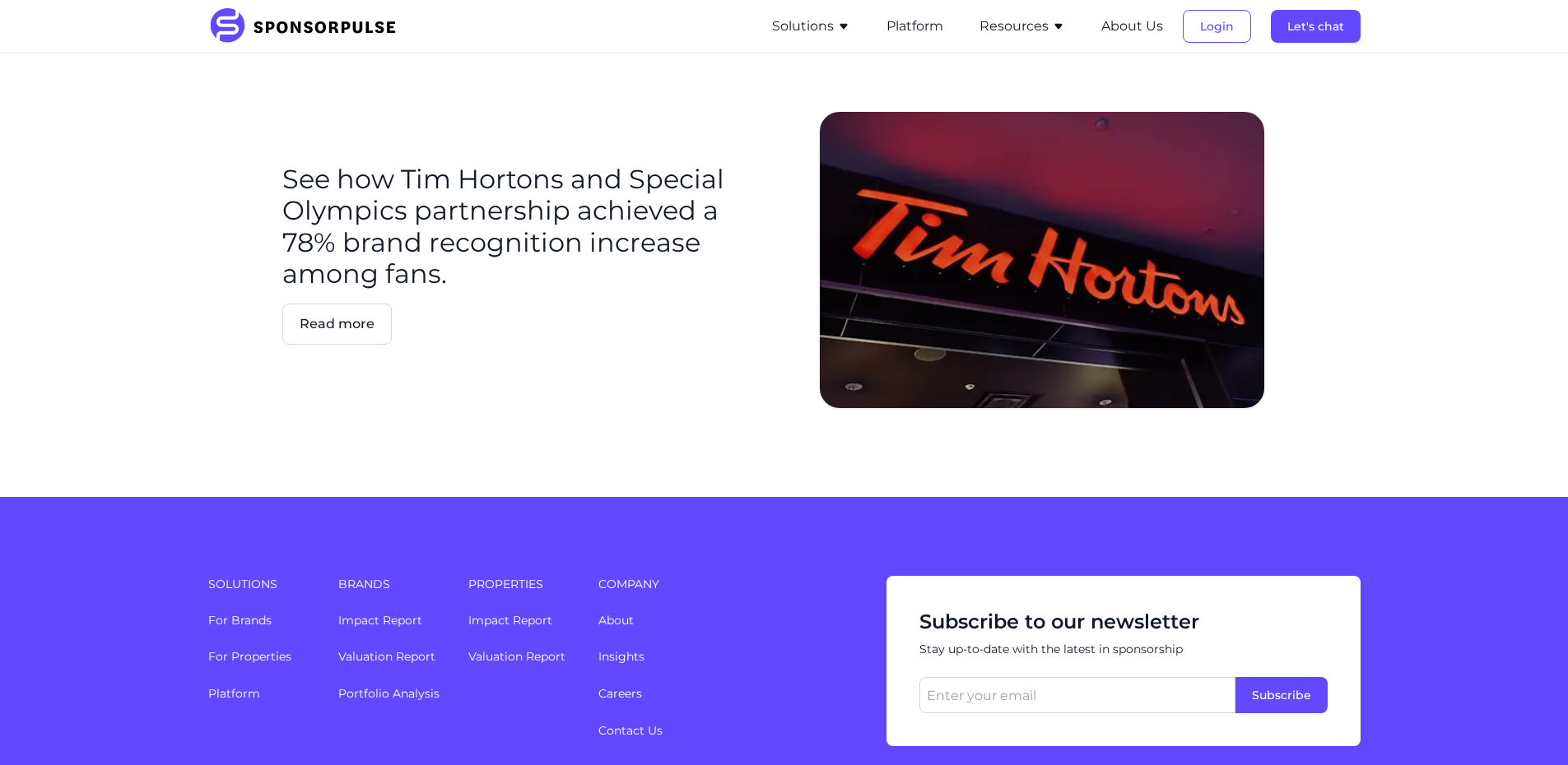 scroll, scrollTop: 2446, scrollLeft: 12, axis: both 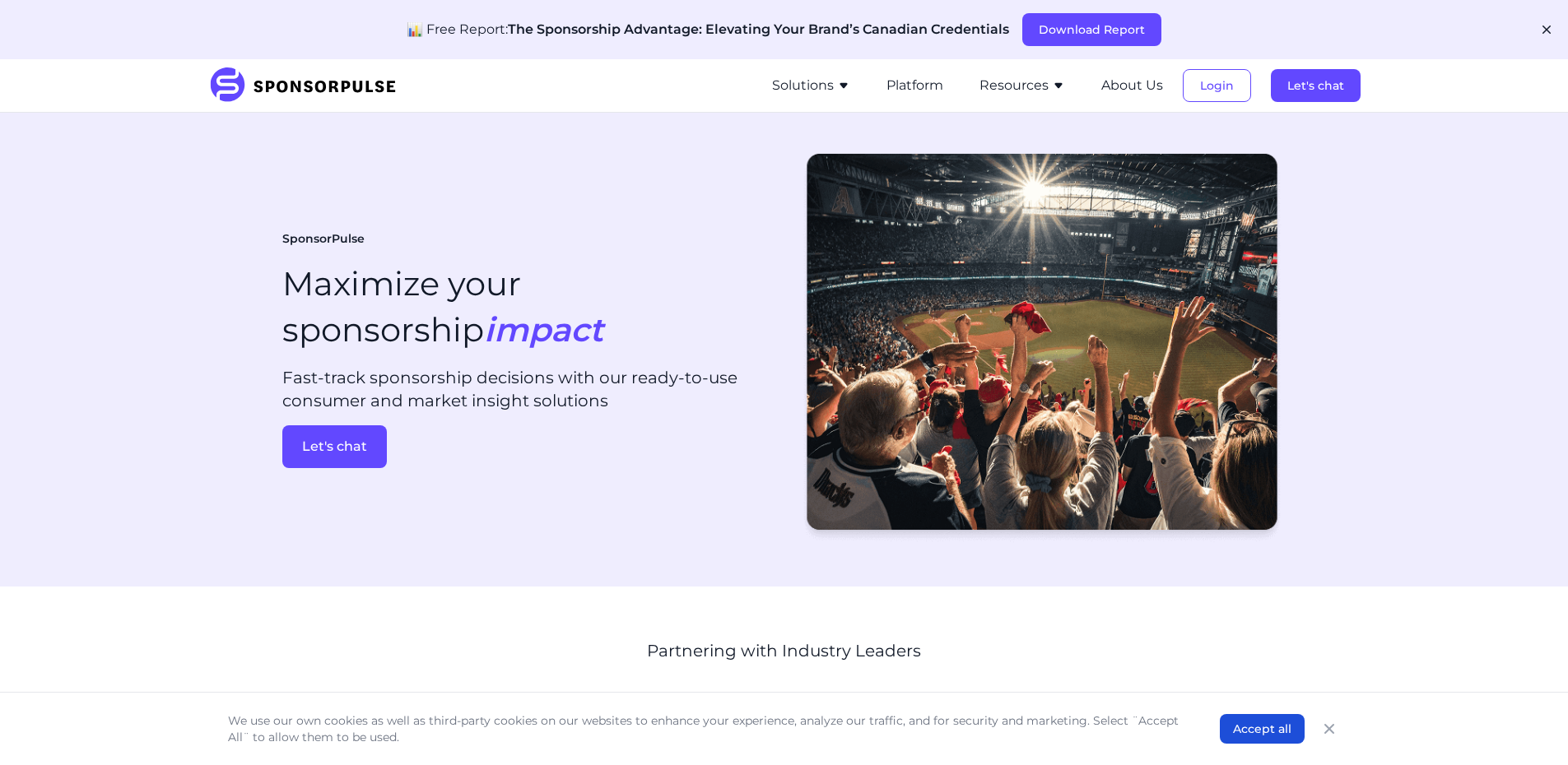 click on "Resources" at bounding box center (811, 86) 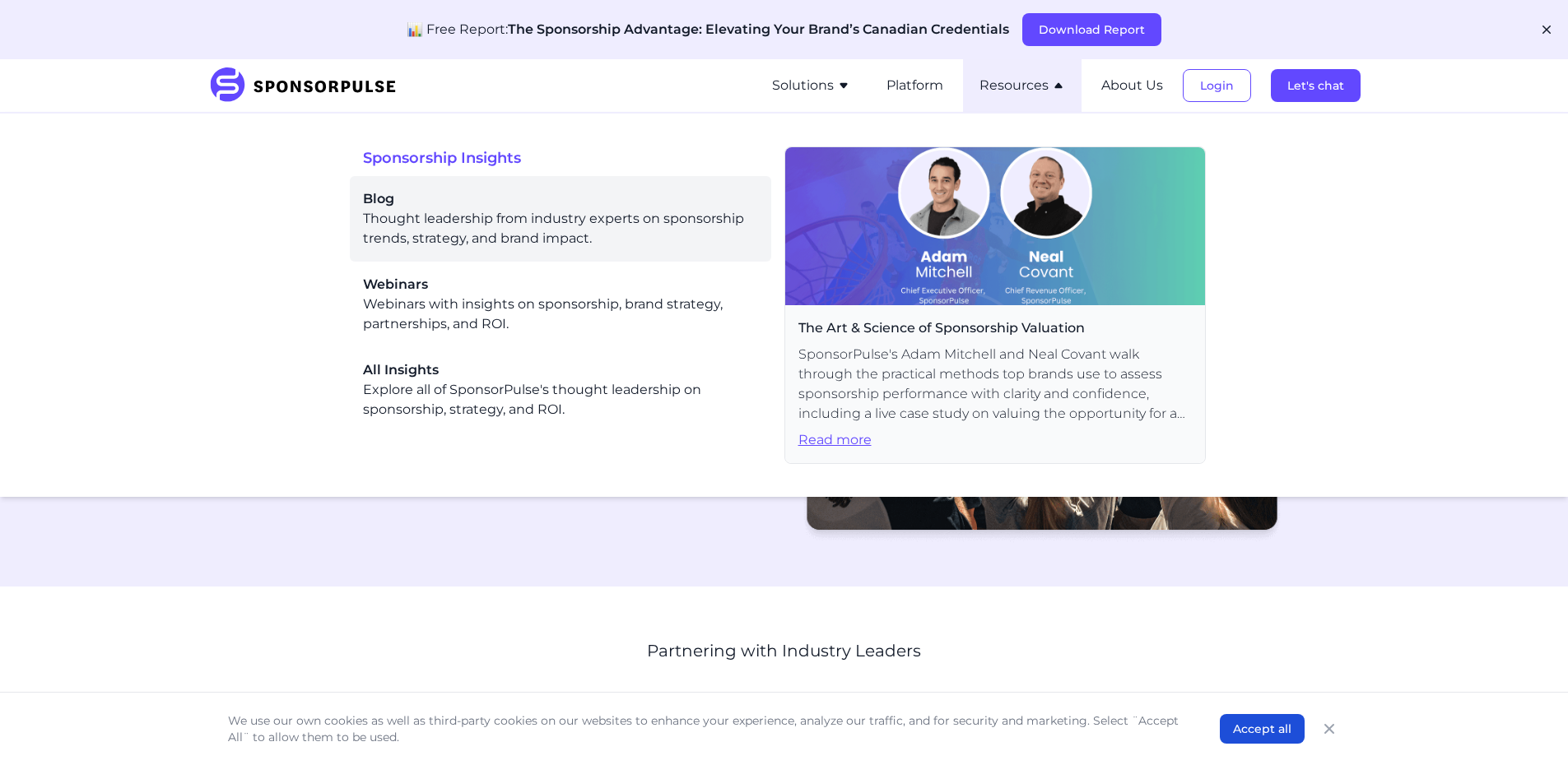 click on "Blog Thought leadership from industry experts on sponsorship trends, strategy, and brand impact." at bounding box center [561, 219] 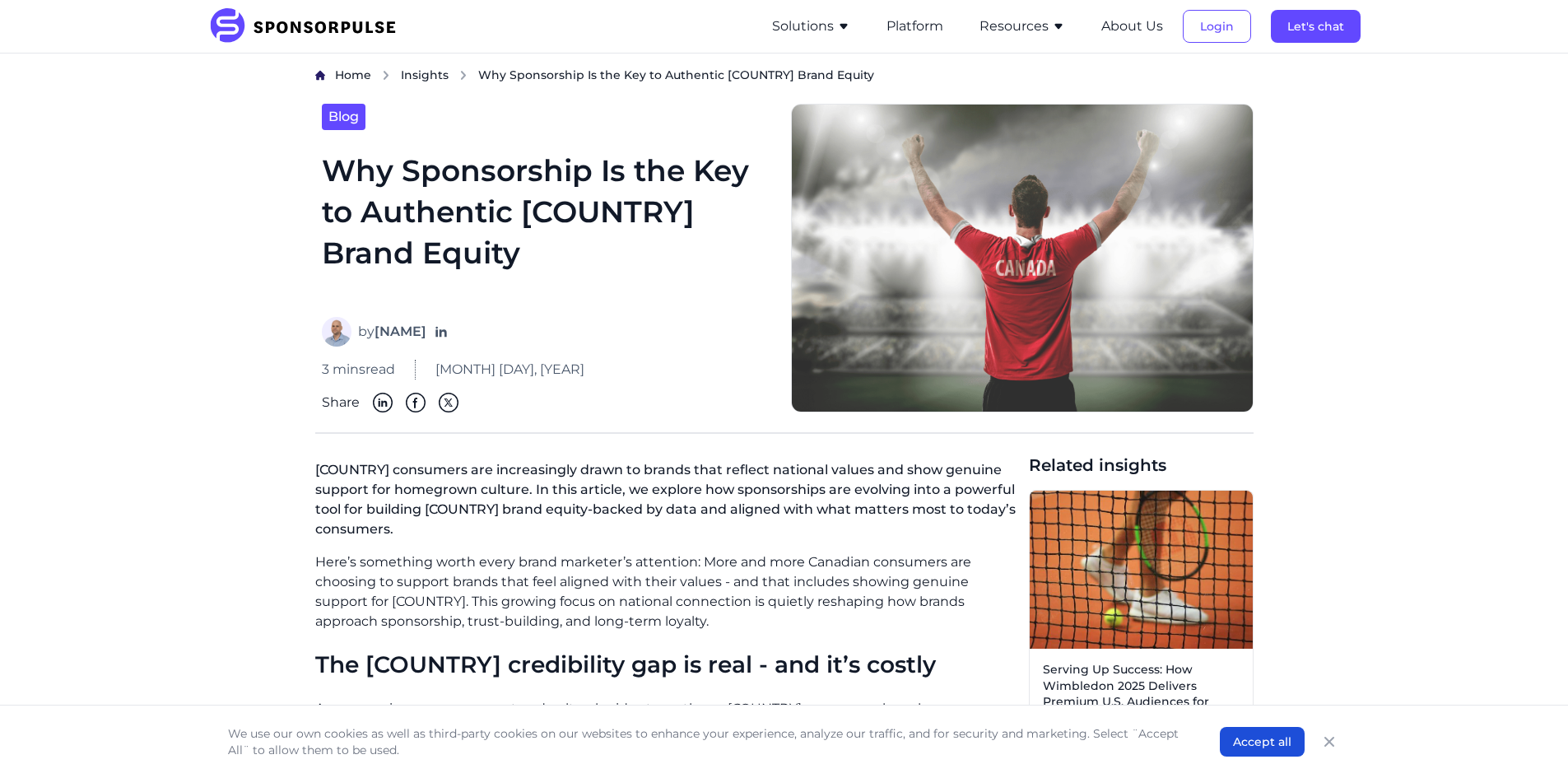 scroll, scrollTop: 0, scrollLeft: 0, axis: both 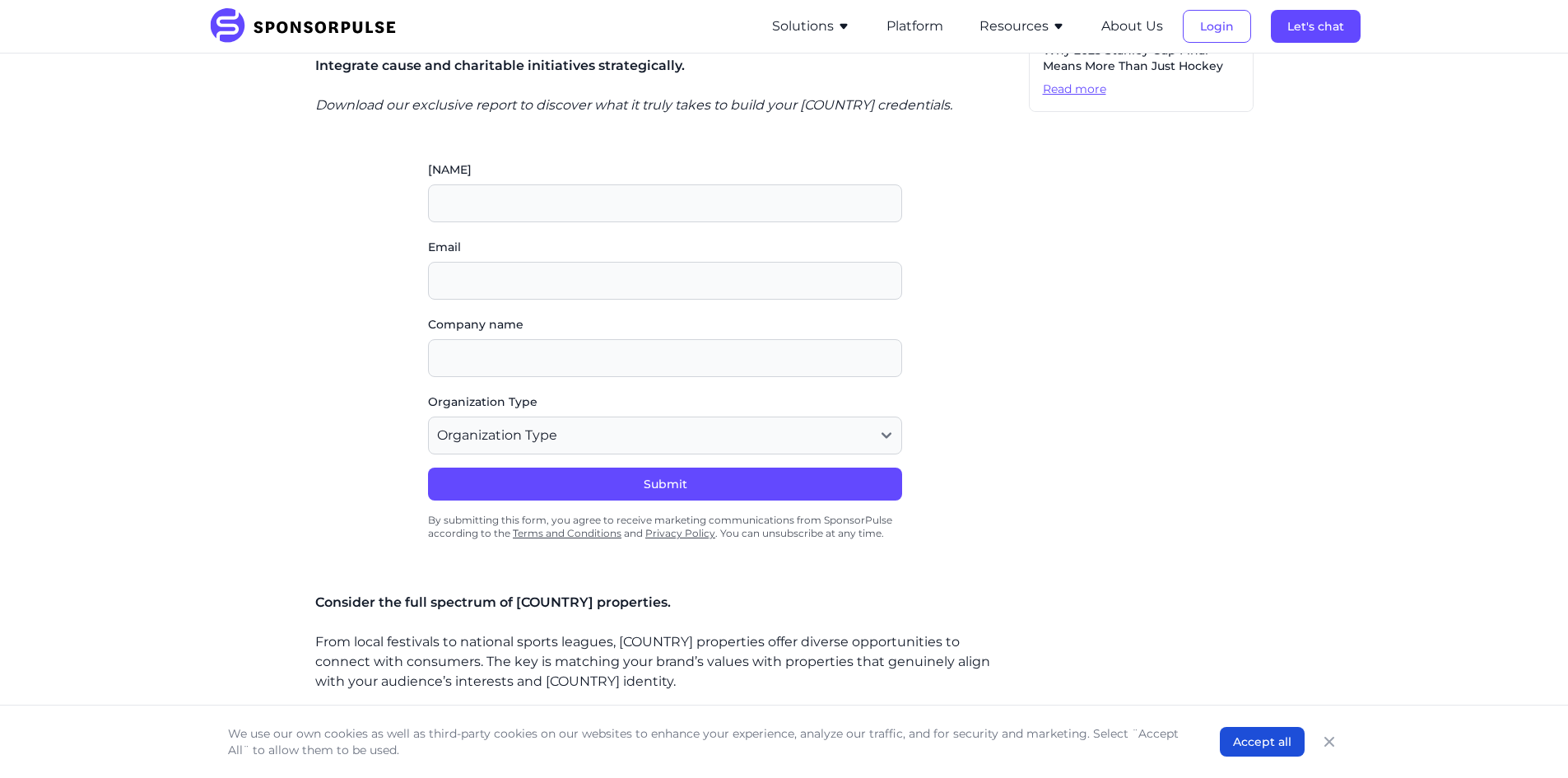 click on "[NAME]" at bounding box center (665, 192) 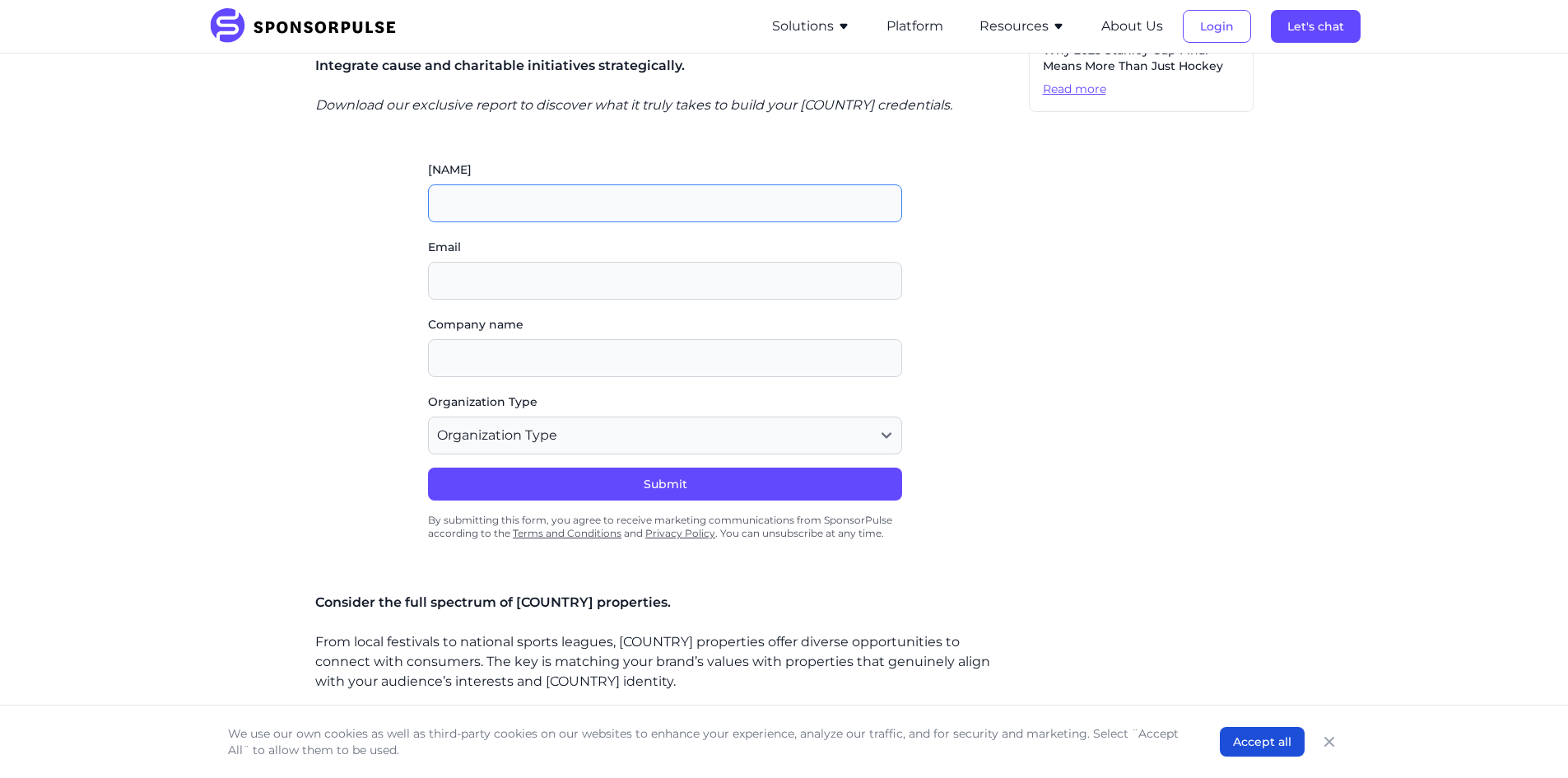 click on "[NAME]" at bounding box center (665, 203) 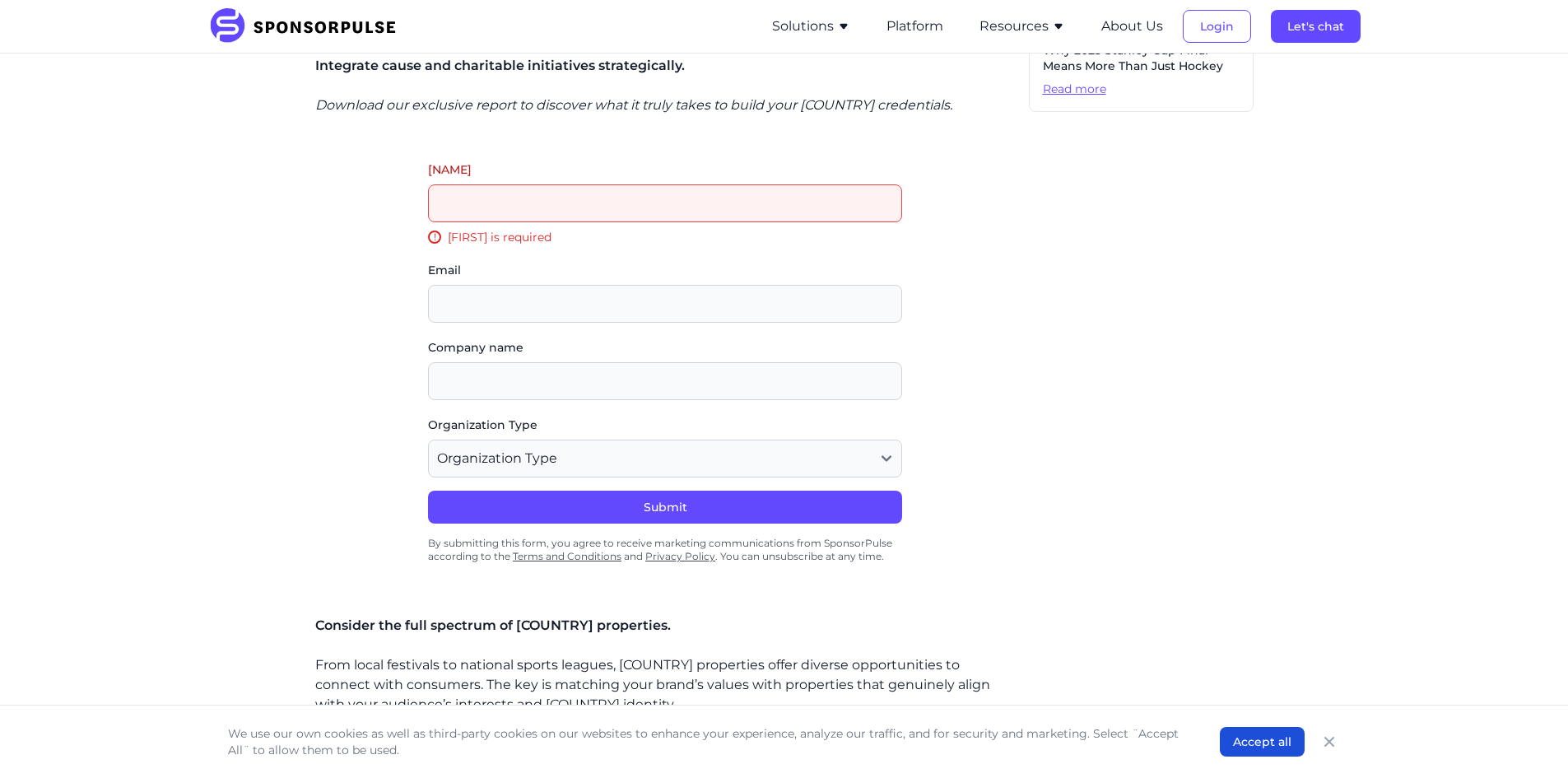 click on "[NAME]" at bounding box center [665, 203] 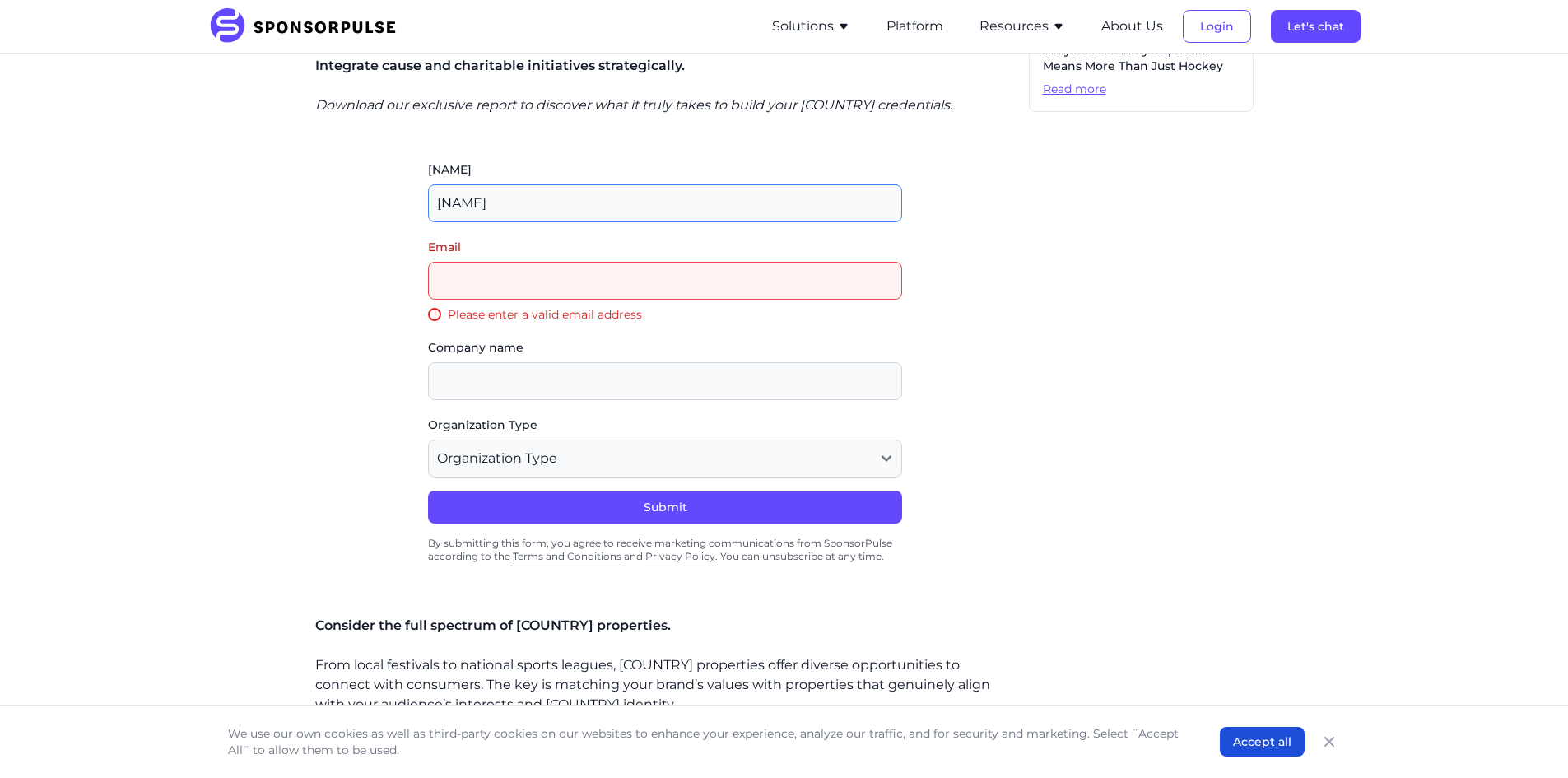 type on "[NAME]" 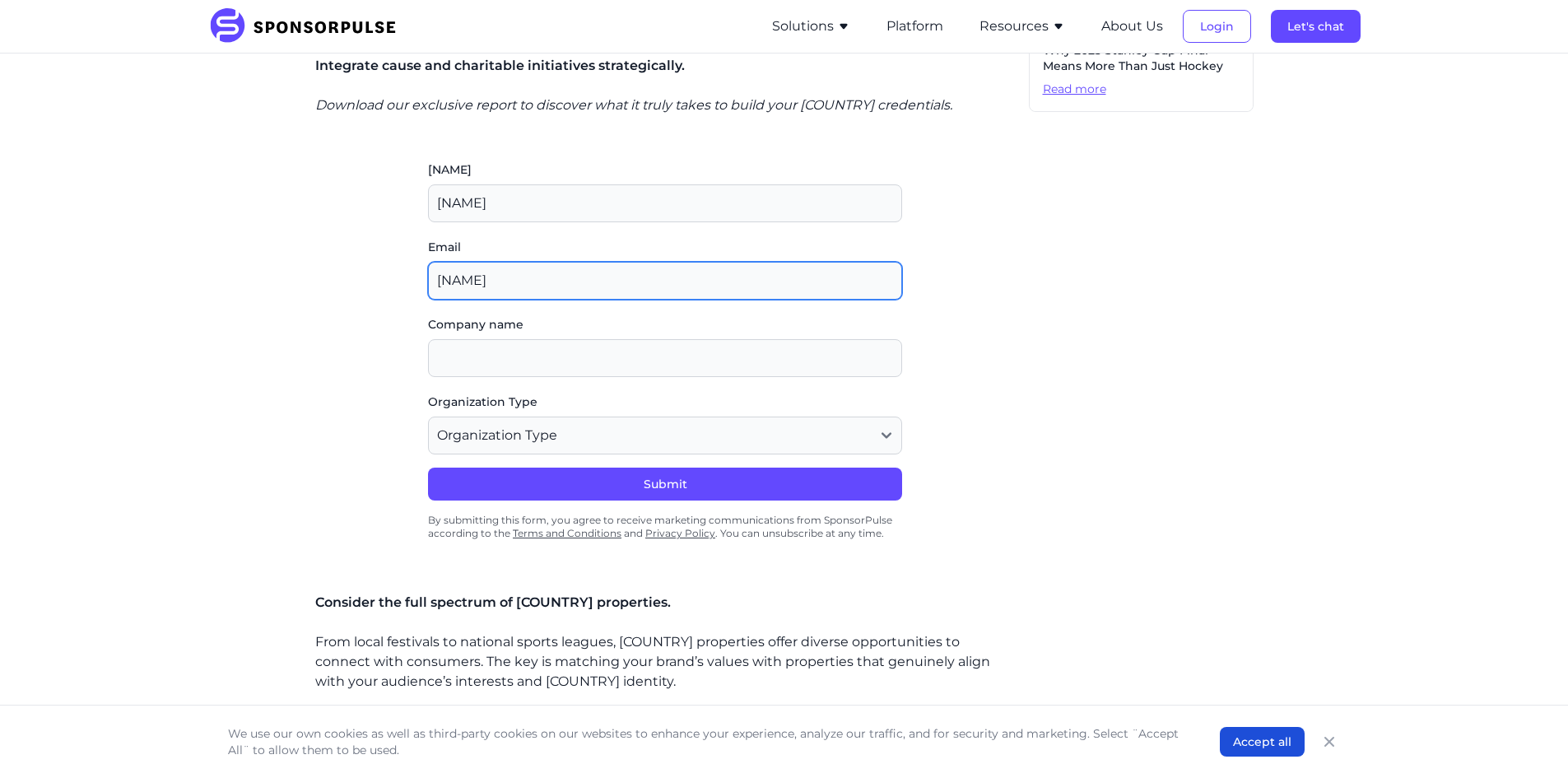 type on "[NAME]@[DOMAIN]" 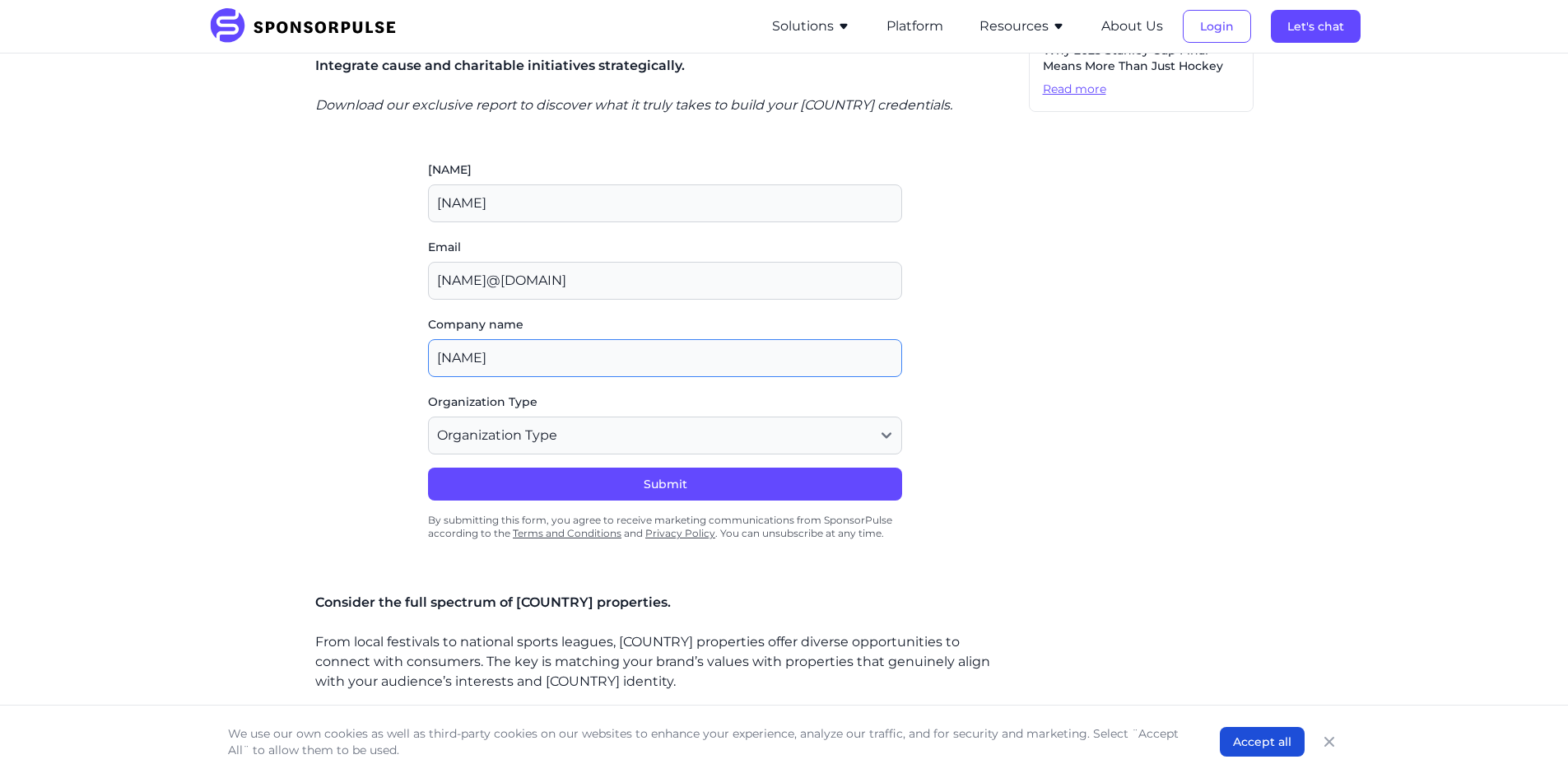 type on "[NAME]" 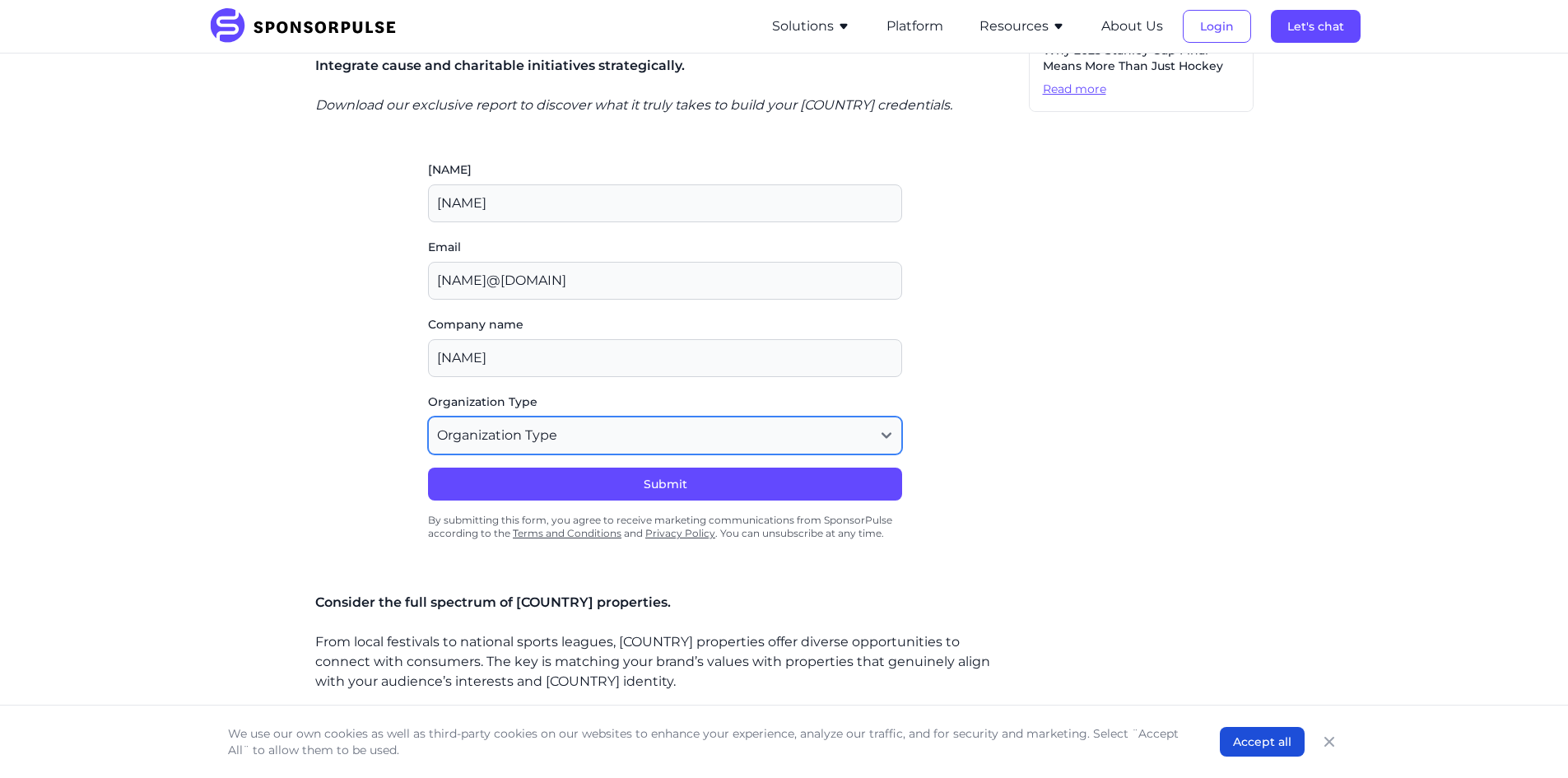 click on "Organization Type Agency or Consultancy Property Brand (Sponsor) Other" at bounding box center [665, 436] 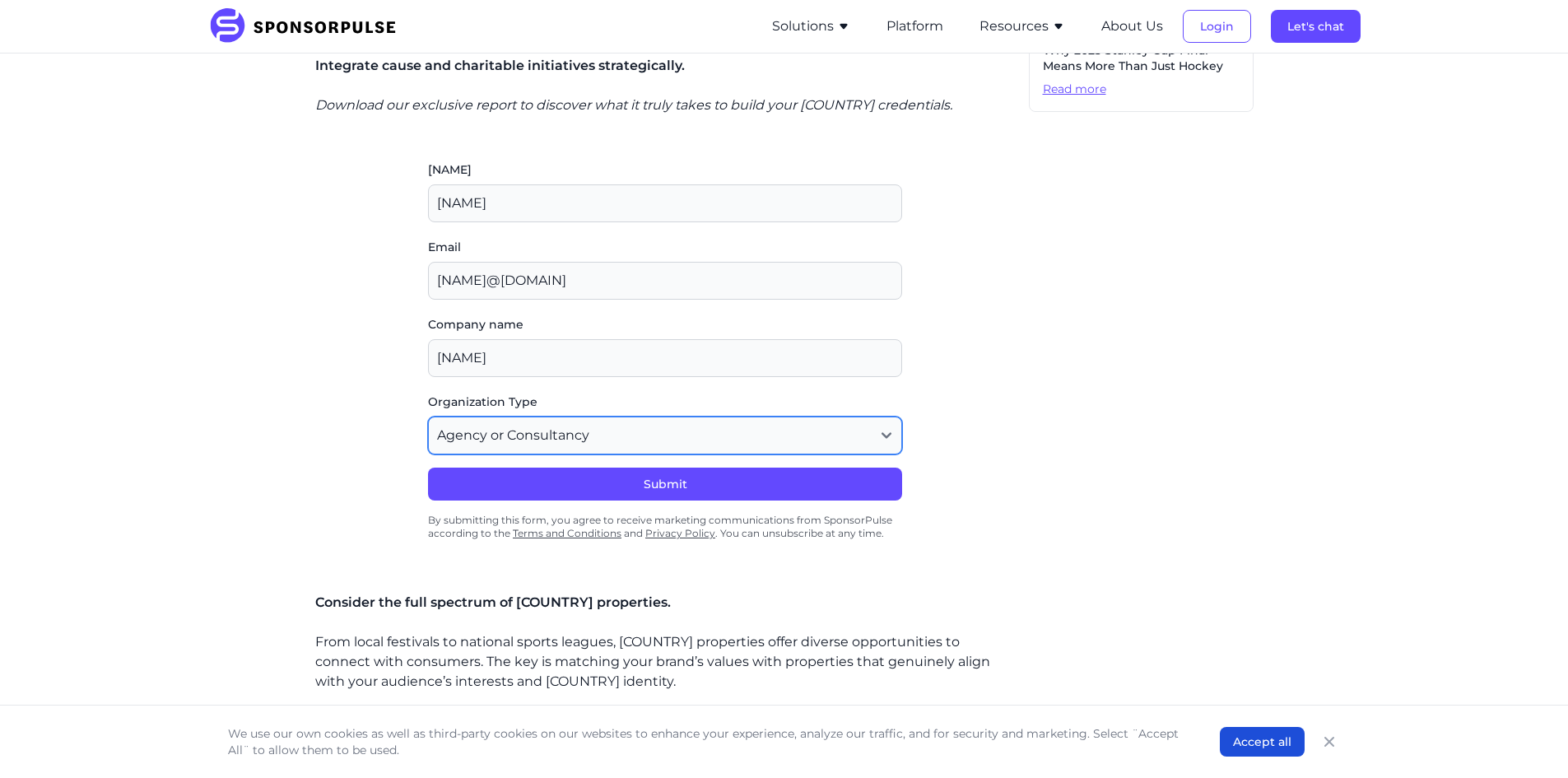 click on "Organization Type Agency or Consultancy Property Brand (Sponsor) Other" at bounding box center (665, 436) 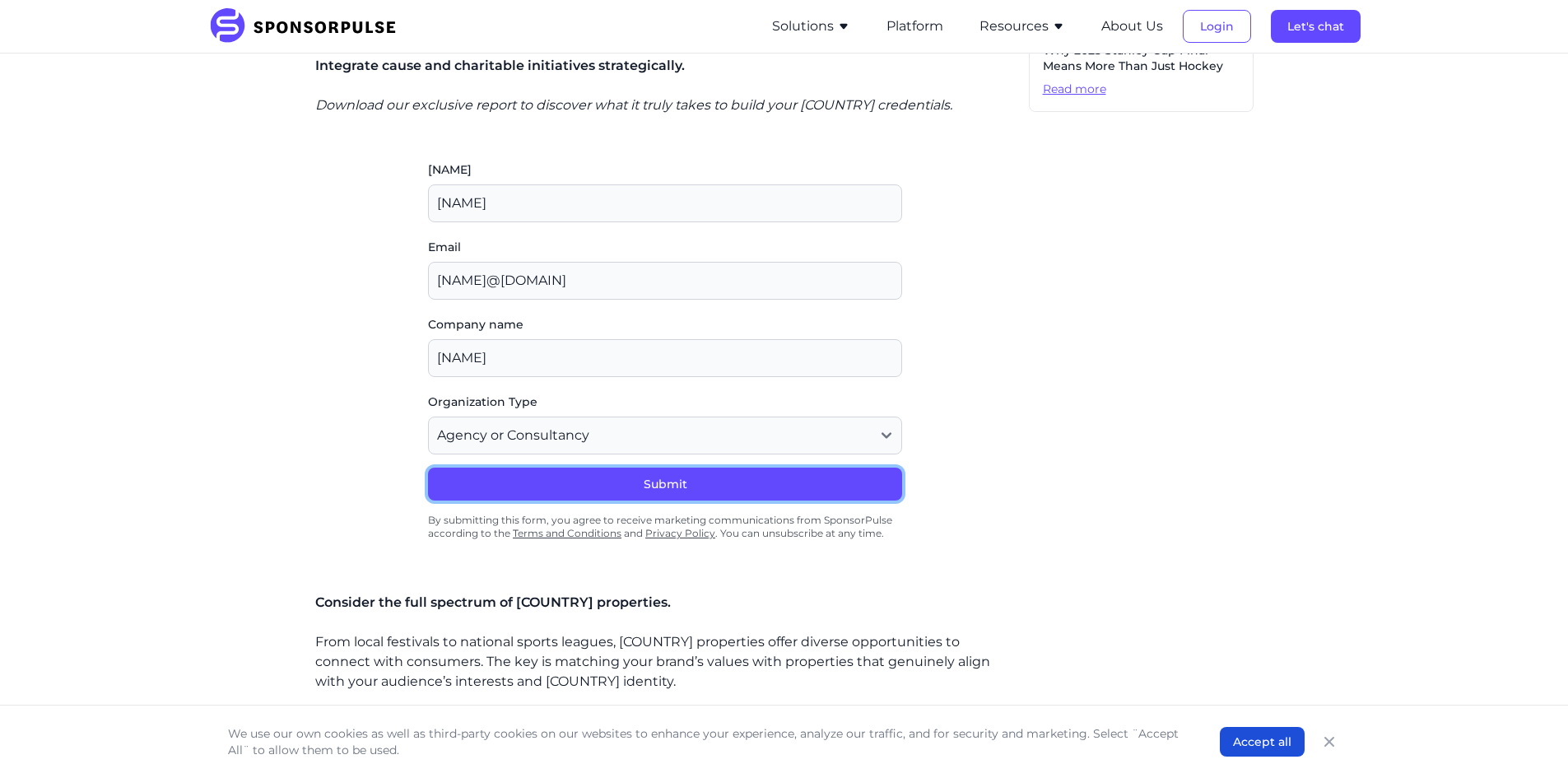 click on "Submit" at bounding box center [665, 484] 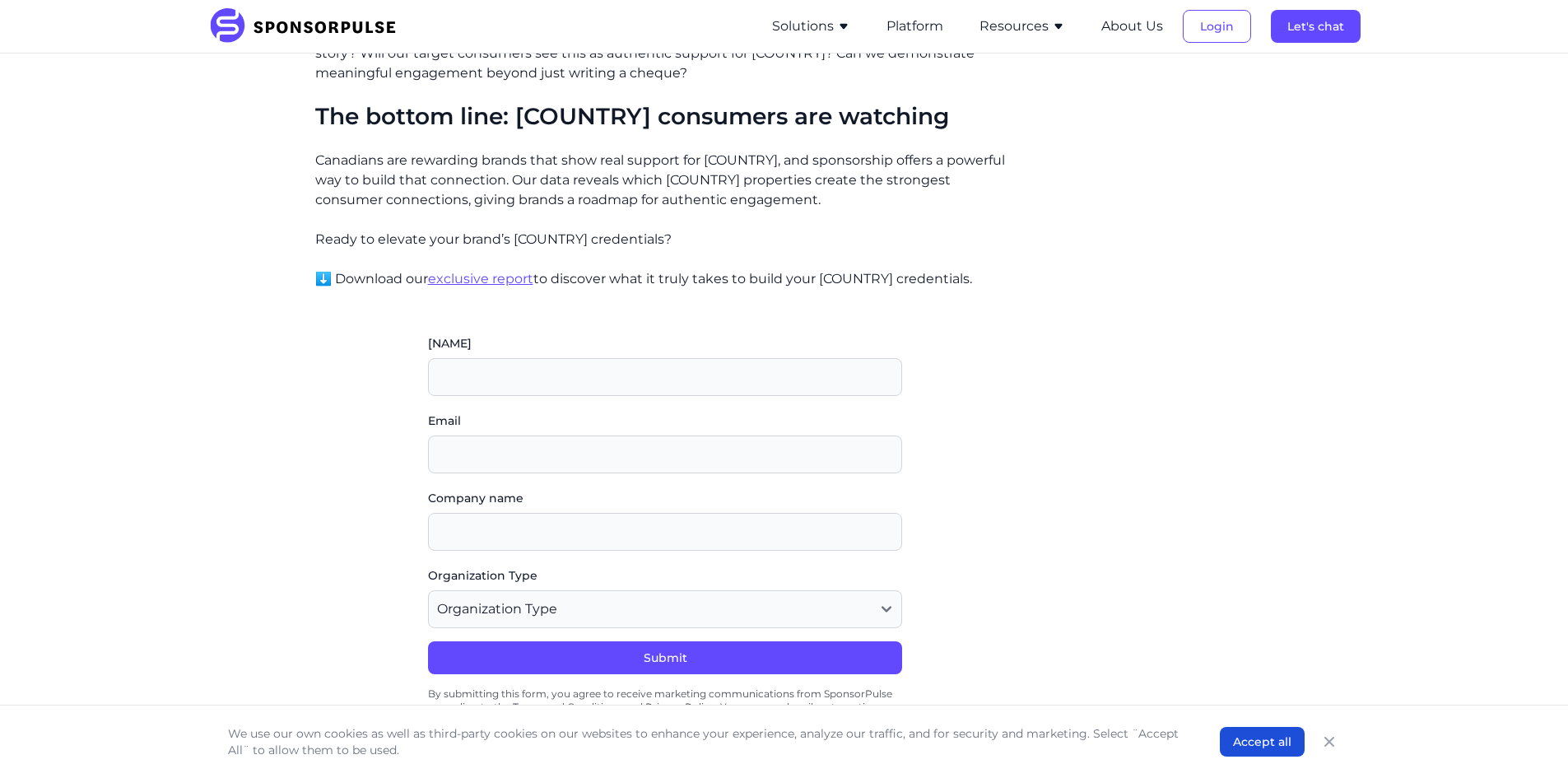 scroll, scrollTop: 1634, scrollLeft: 0, axis: vertical 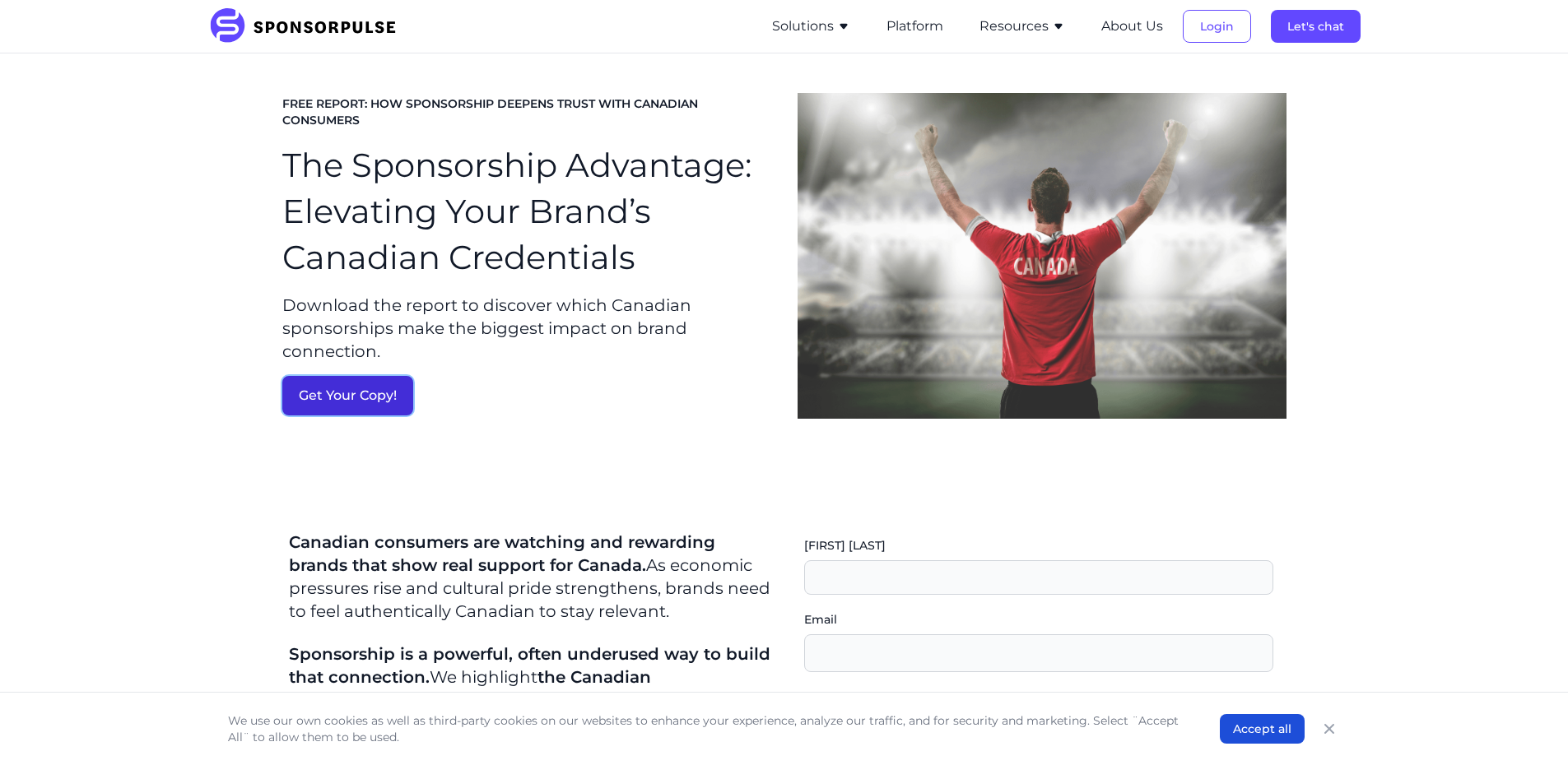 click on "Get Your Copy!" at bounding box center [347, 396] 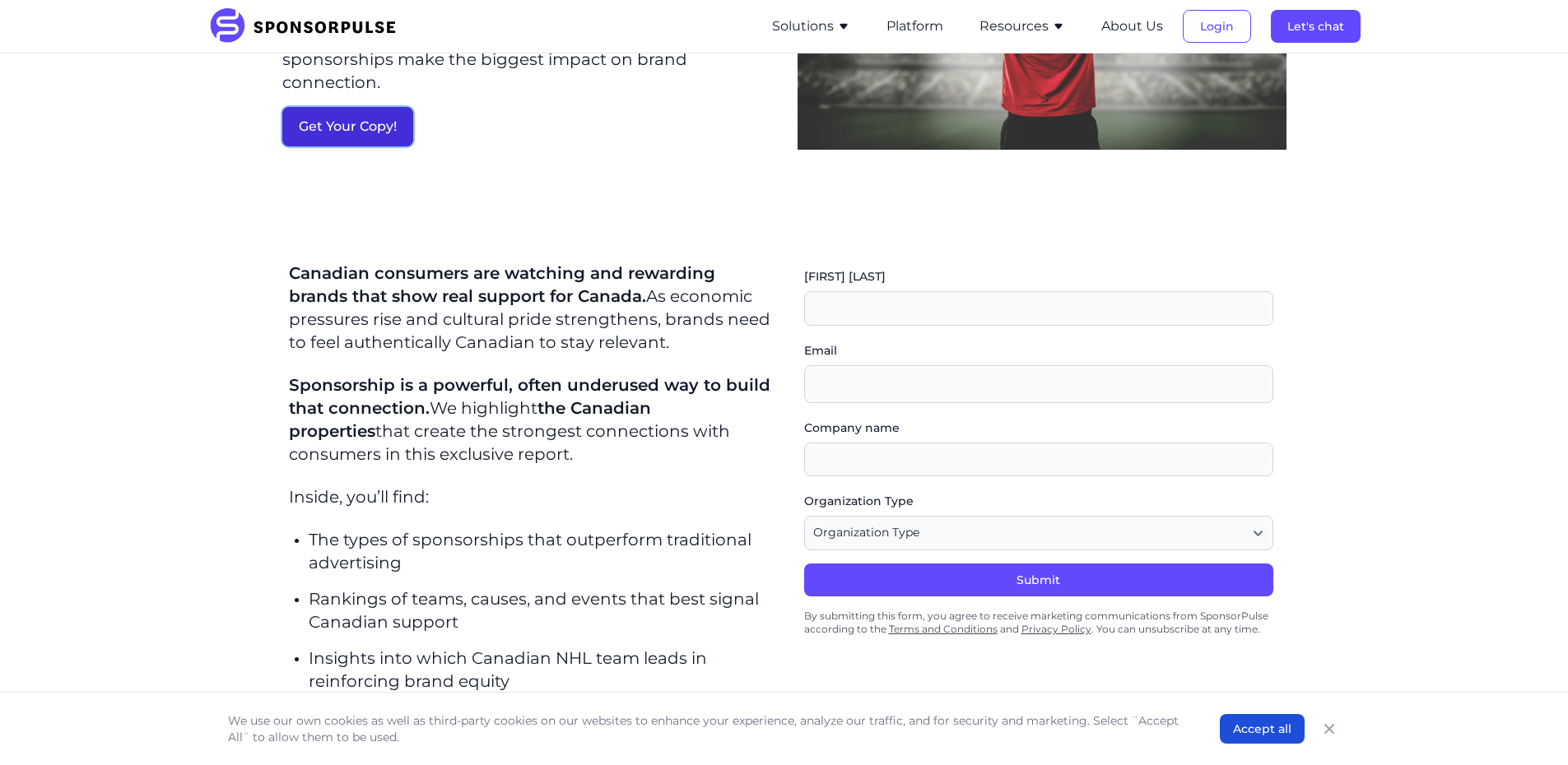scroll, scrollTop: 458, scrollLeft: 0, axis: vertical 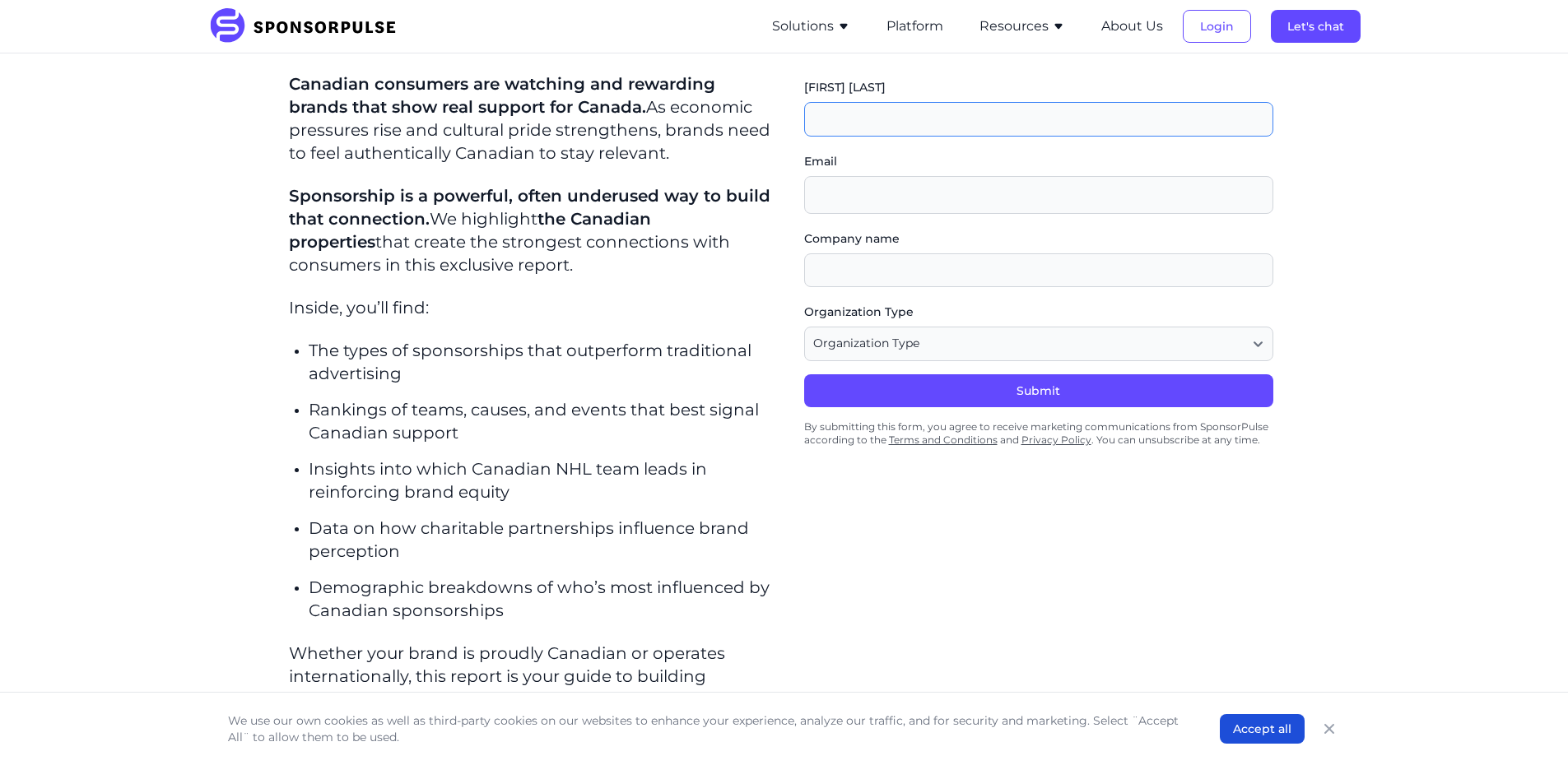 click on "[NAME]" at bounding box center [1039, 119] 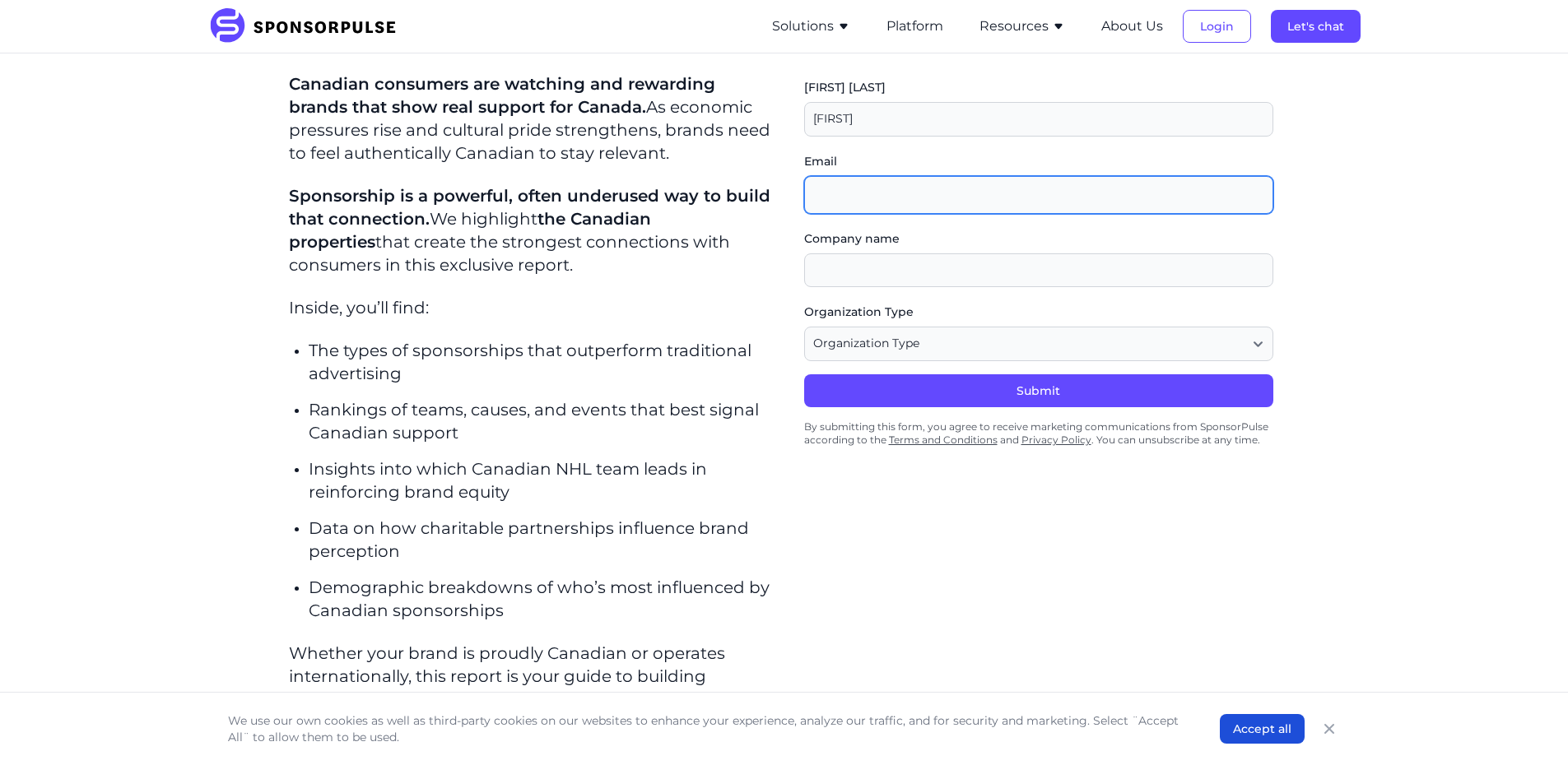 click on "Email" at bounding box center [1039, 195] 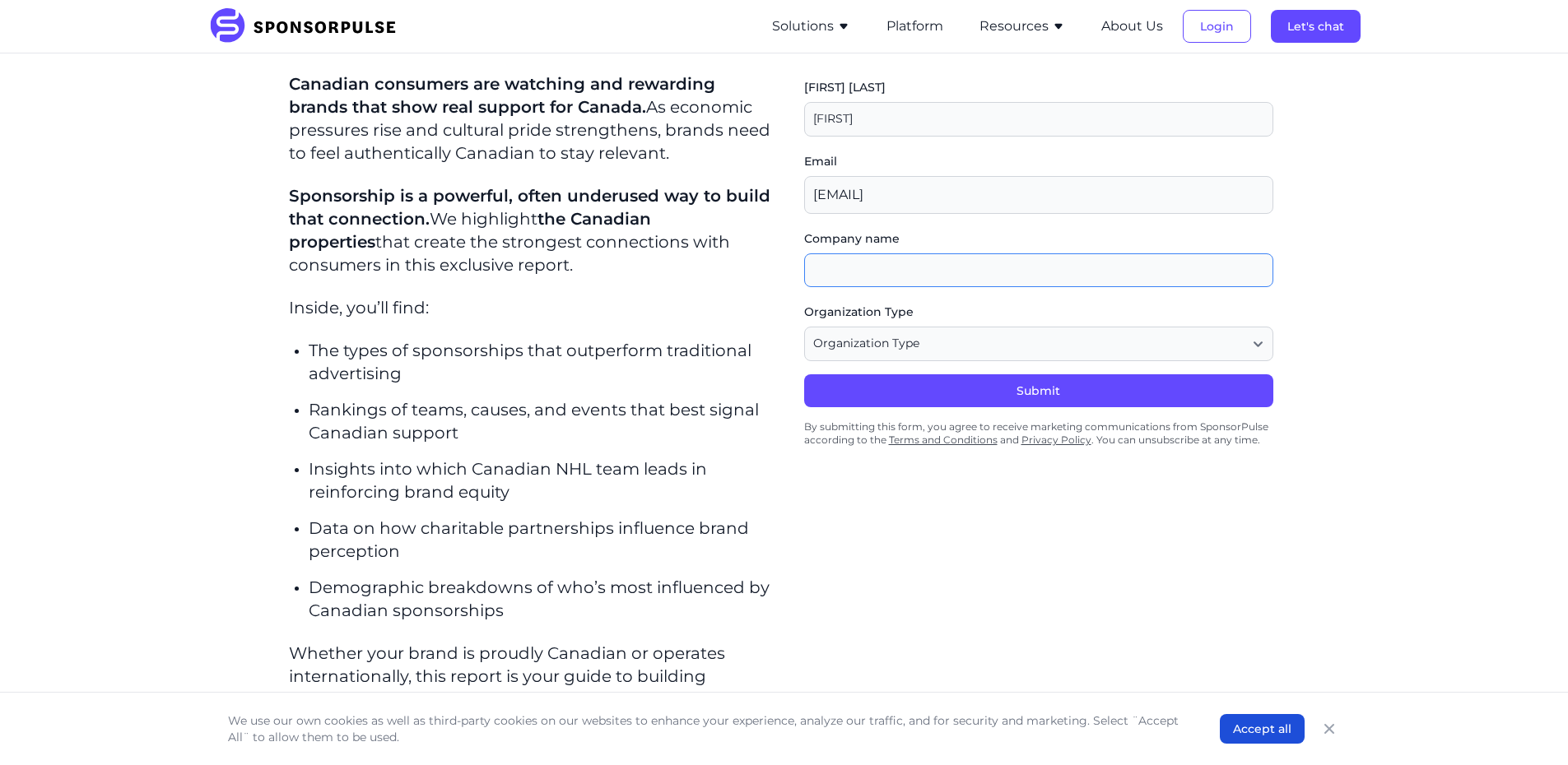 click on "Company name" at bounding box center [1039, 271] 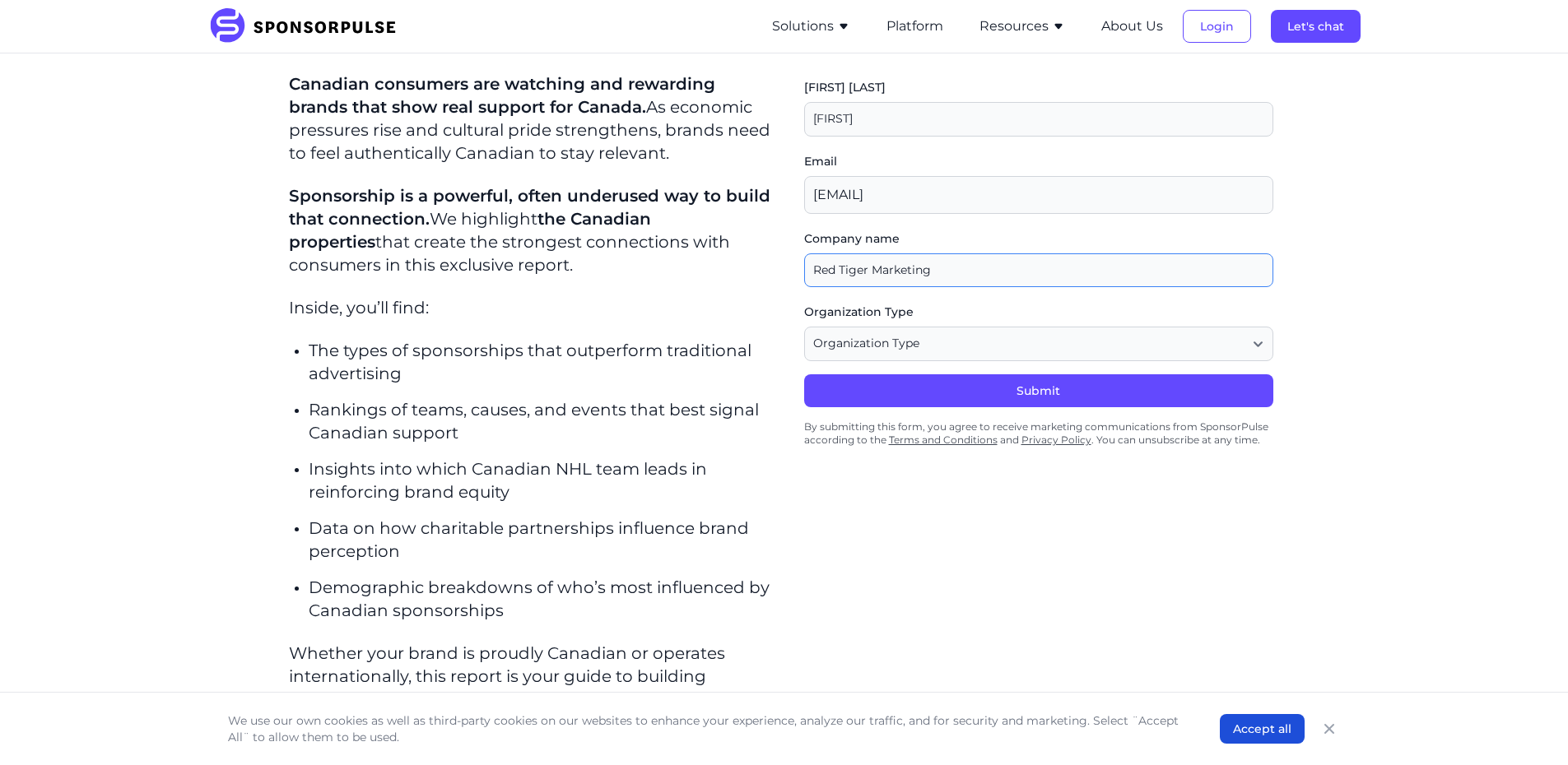 type on "Red Tiger Marketing" 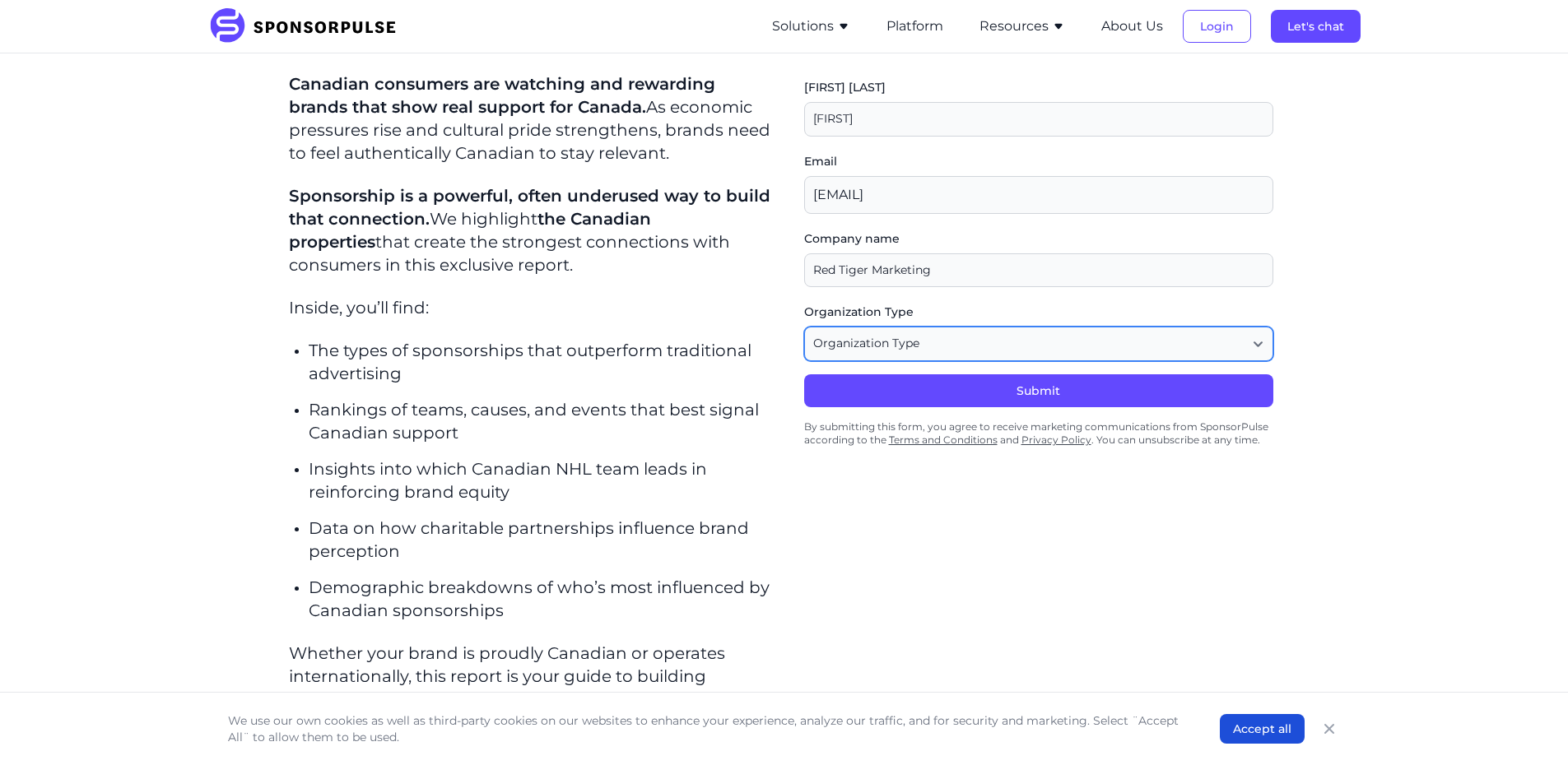 click on "Organization Type Agency or Consultancy Property Brand (Sponsor) Other" at bounding box center (1039, 344) 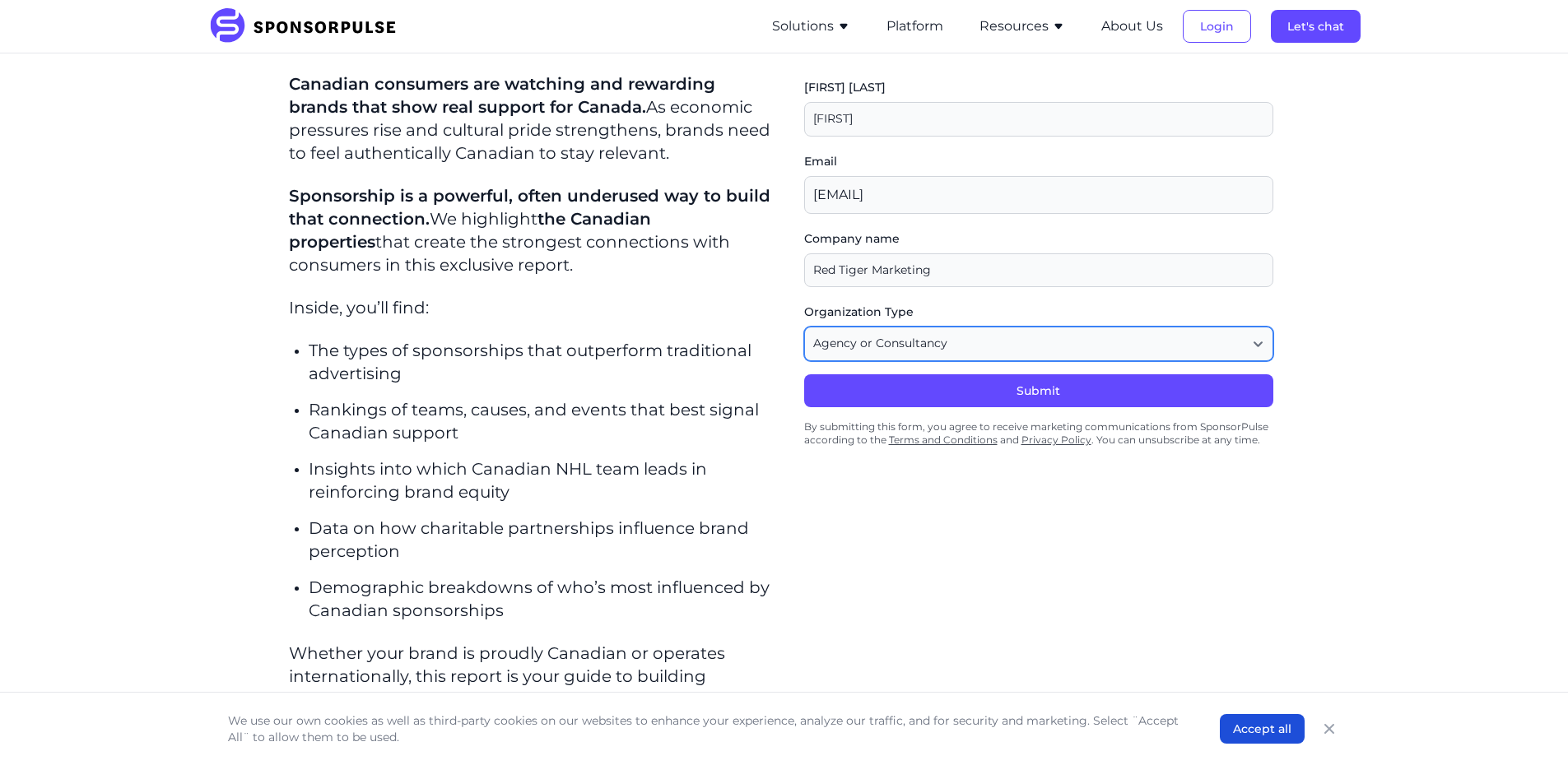 click on "Organization Type Agency or Consultancy Property Brand (Sponsor) Other" at bounding box center [1039, 344] 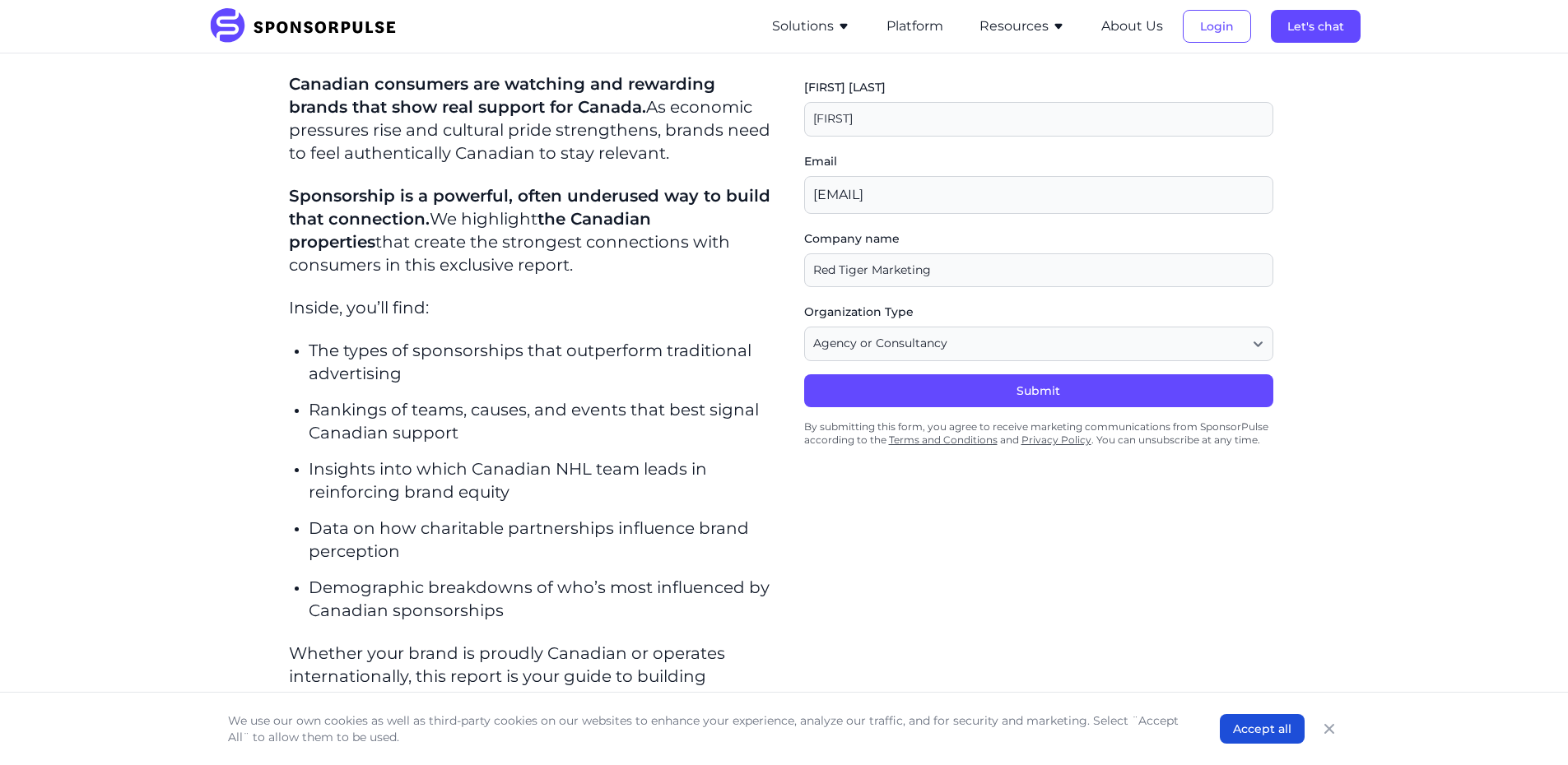 click on "First name Email gigi.triplitt@redtiger-marketing.com Company name Organization Type Organization Type Agency or Consultancy Property Brand (Sponsor) Other UTM Campaign  (optional) UTM Content  (optional) UTM Medium  (optional) UTM Source  (optional) UTM Term  (optional) Submit By submitting this form, you agree to receive marketing communications from SponsorPulse according to the   Terms and Conditions   and   Privacy Policy . You can unsubscribe at any time." at bounding box center (1039, 266) 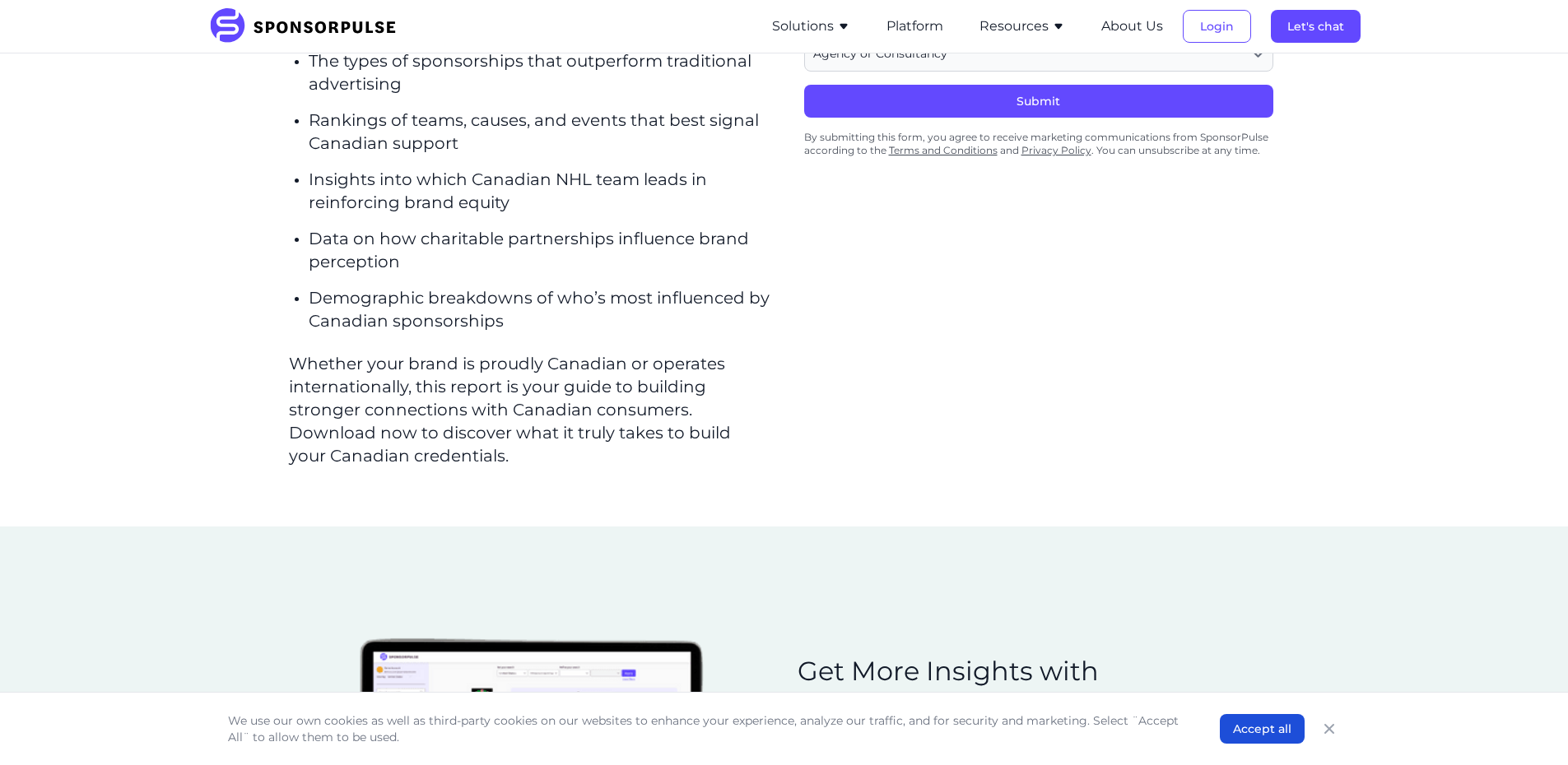 scroll, scrollTop: 376, scrollLeft: 0, axis: vertical 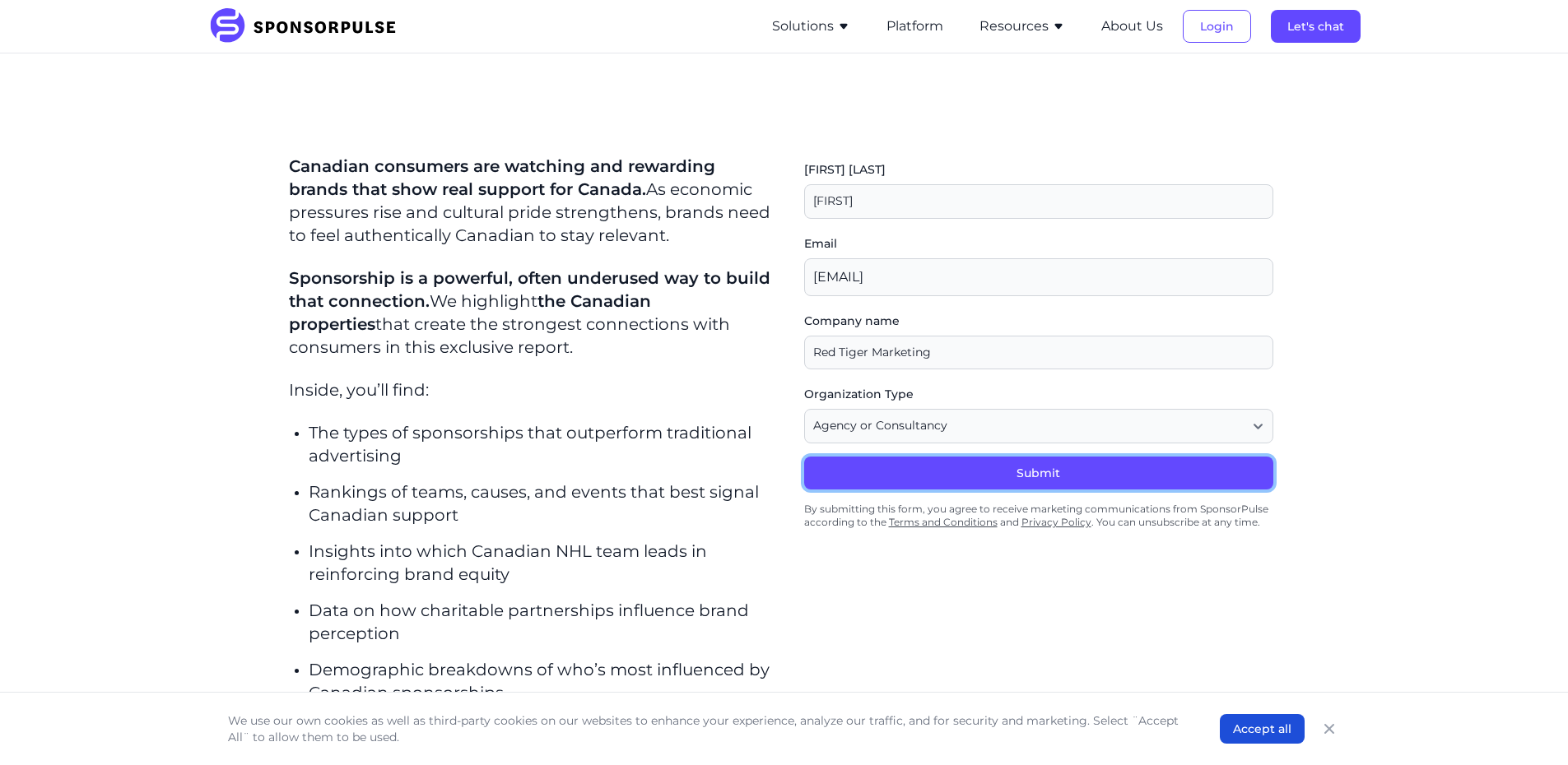 click on "Submit" at bounding box center [1039, 473] 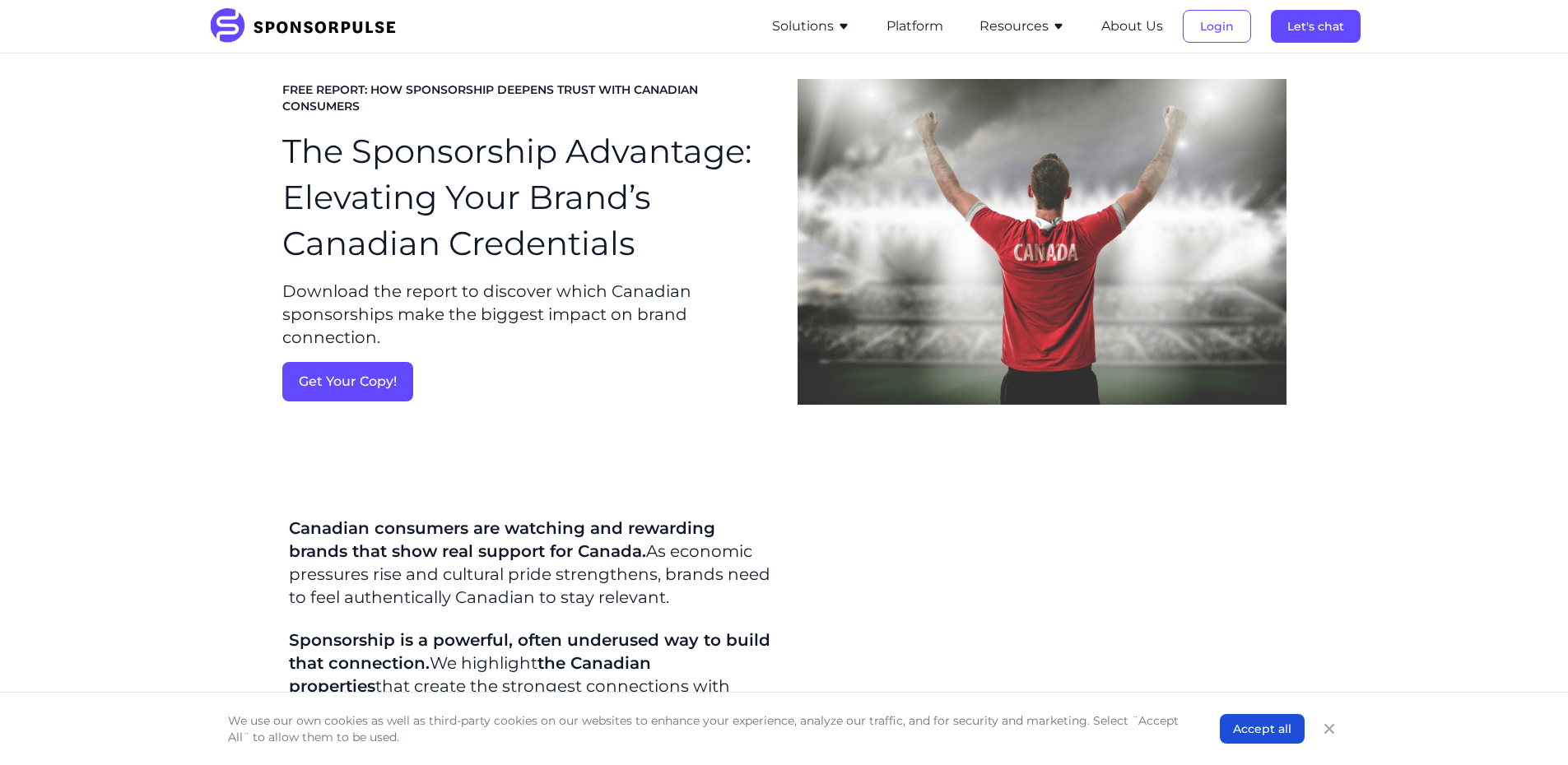 scroll, scrollTop: 0, scrollLeft: 0, axis: both 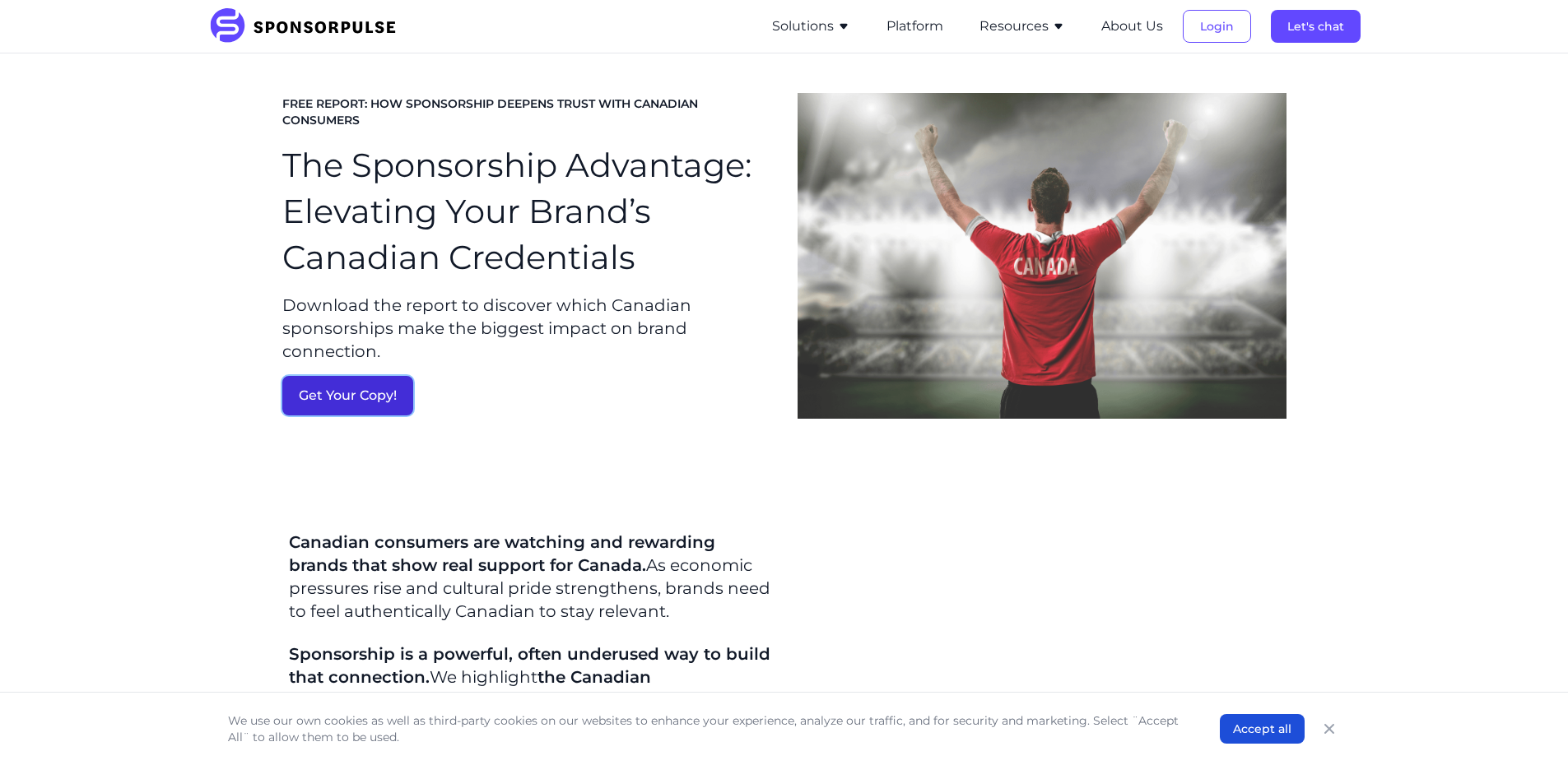 click on "Get Your Copy!" at bounding box center [347, 396] 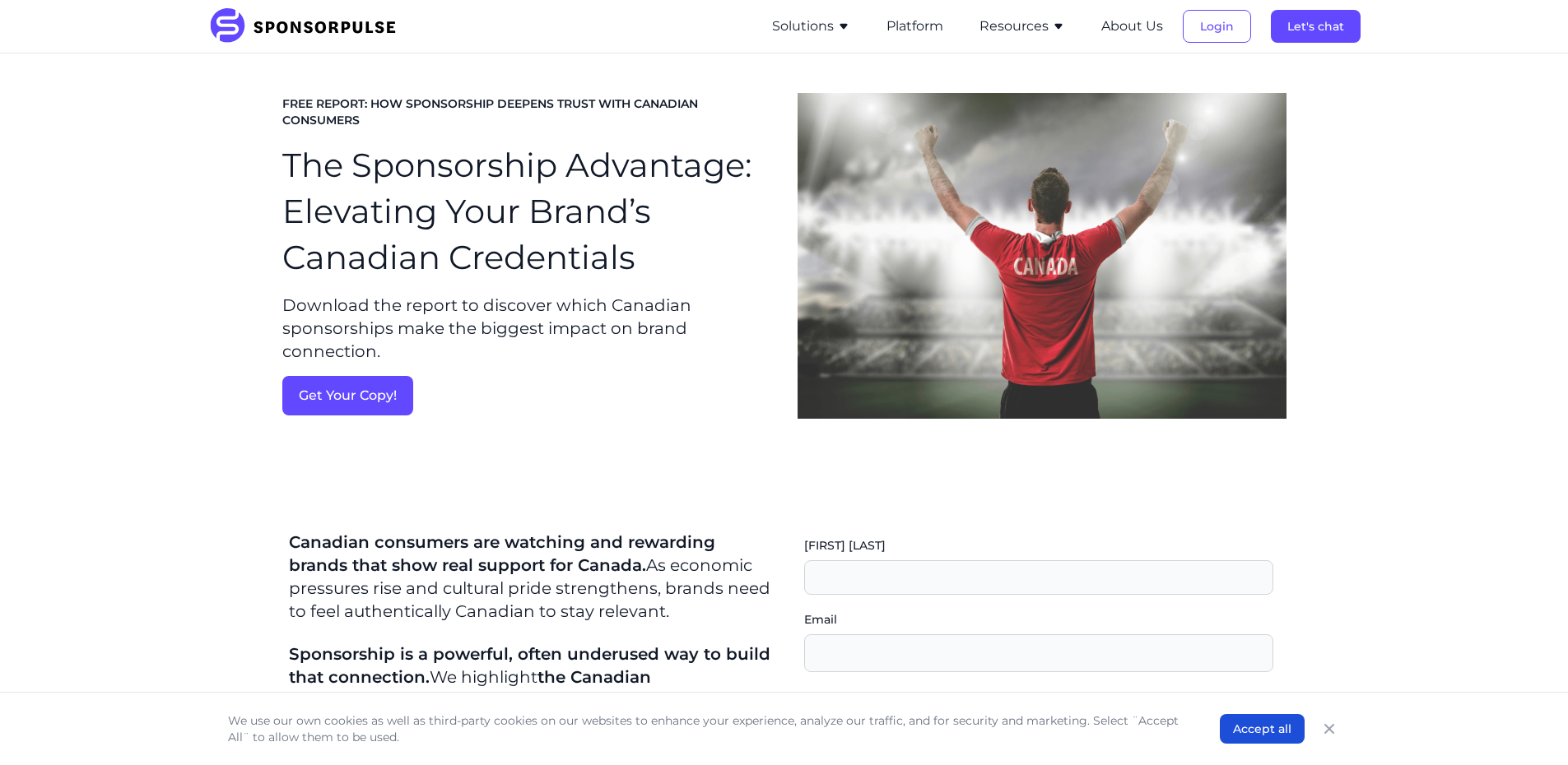 scroll, scrollTop: 458, scrollLeft: 0, axis: vertical 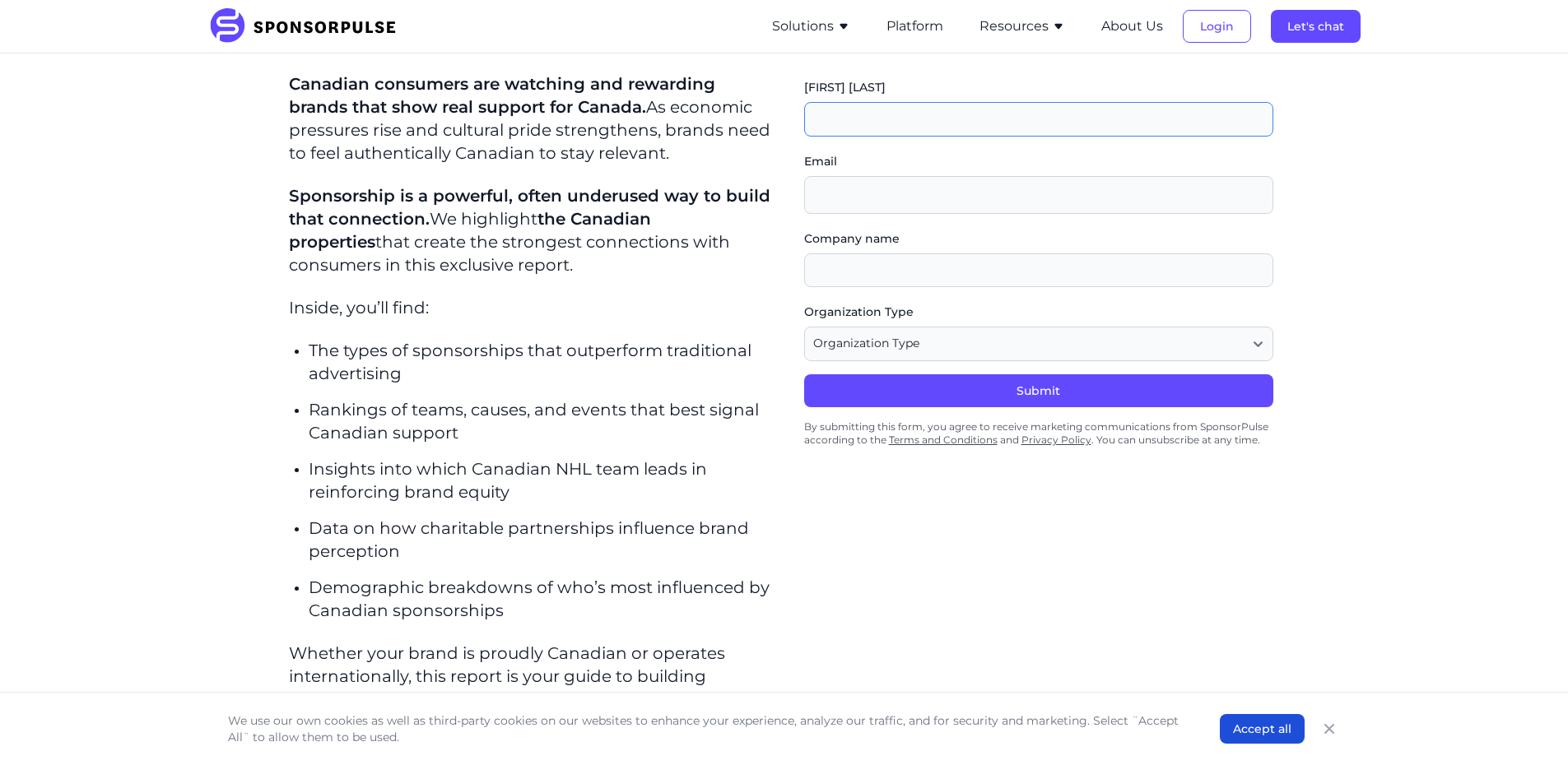 click on "[NAME]" at bounding box center (1039, 119) 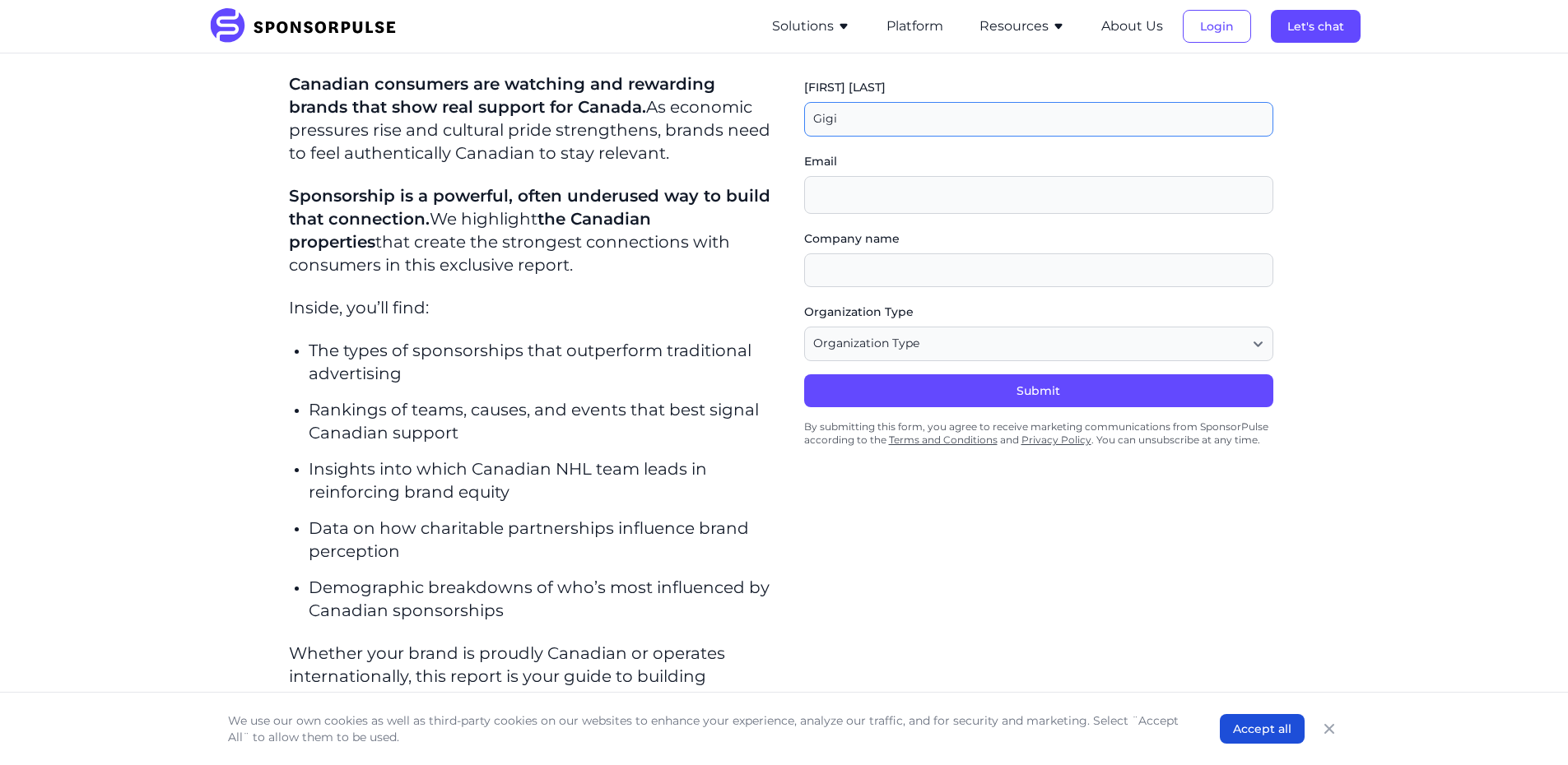 type on "[NAME]" 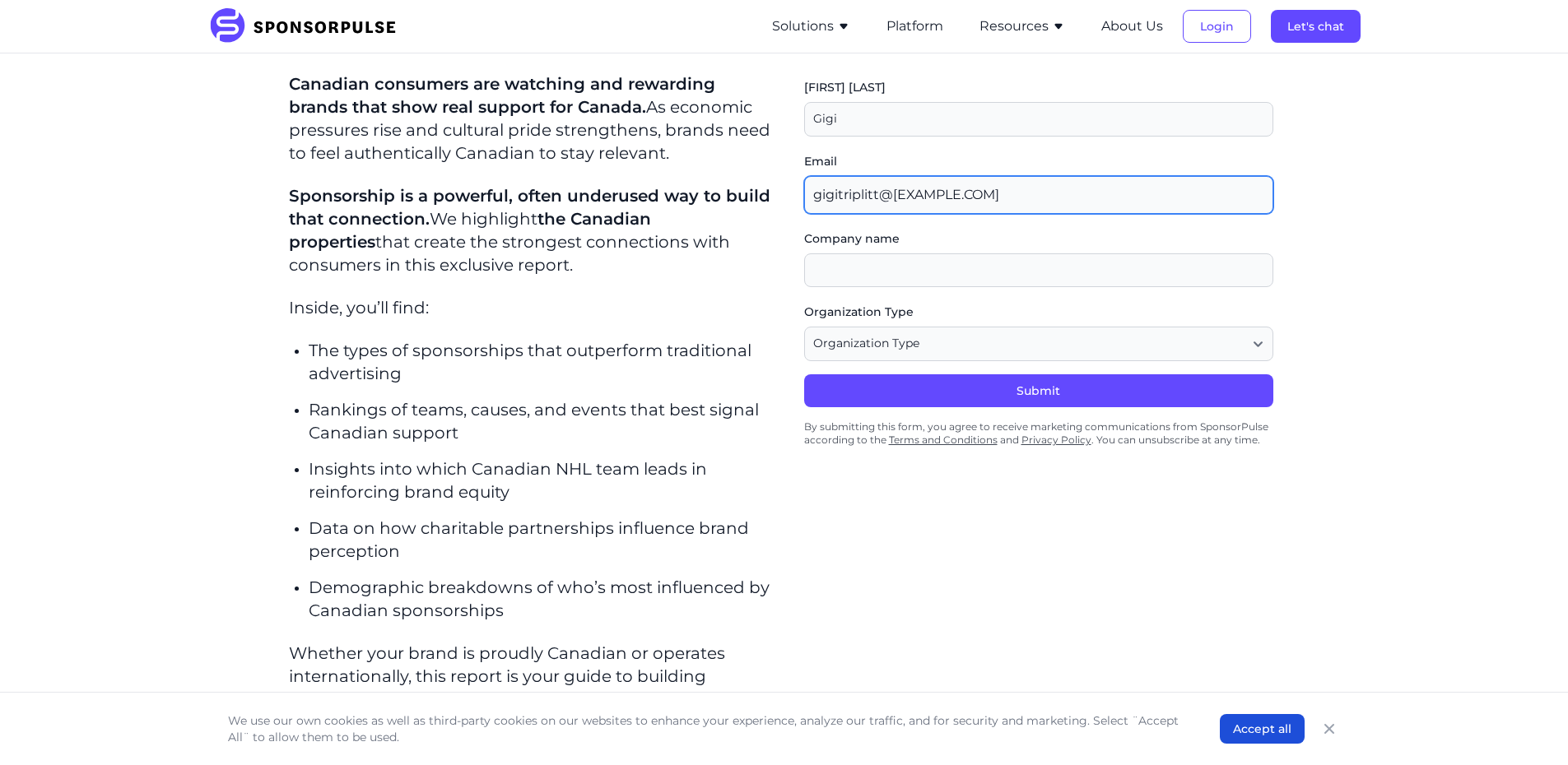 type on "gigitriplitt@gmail.com" 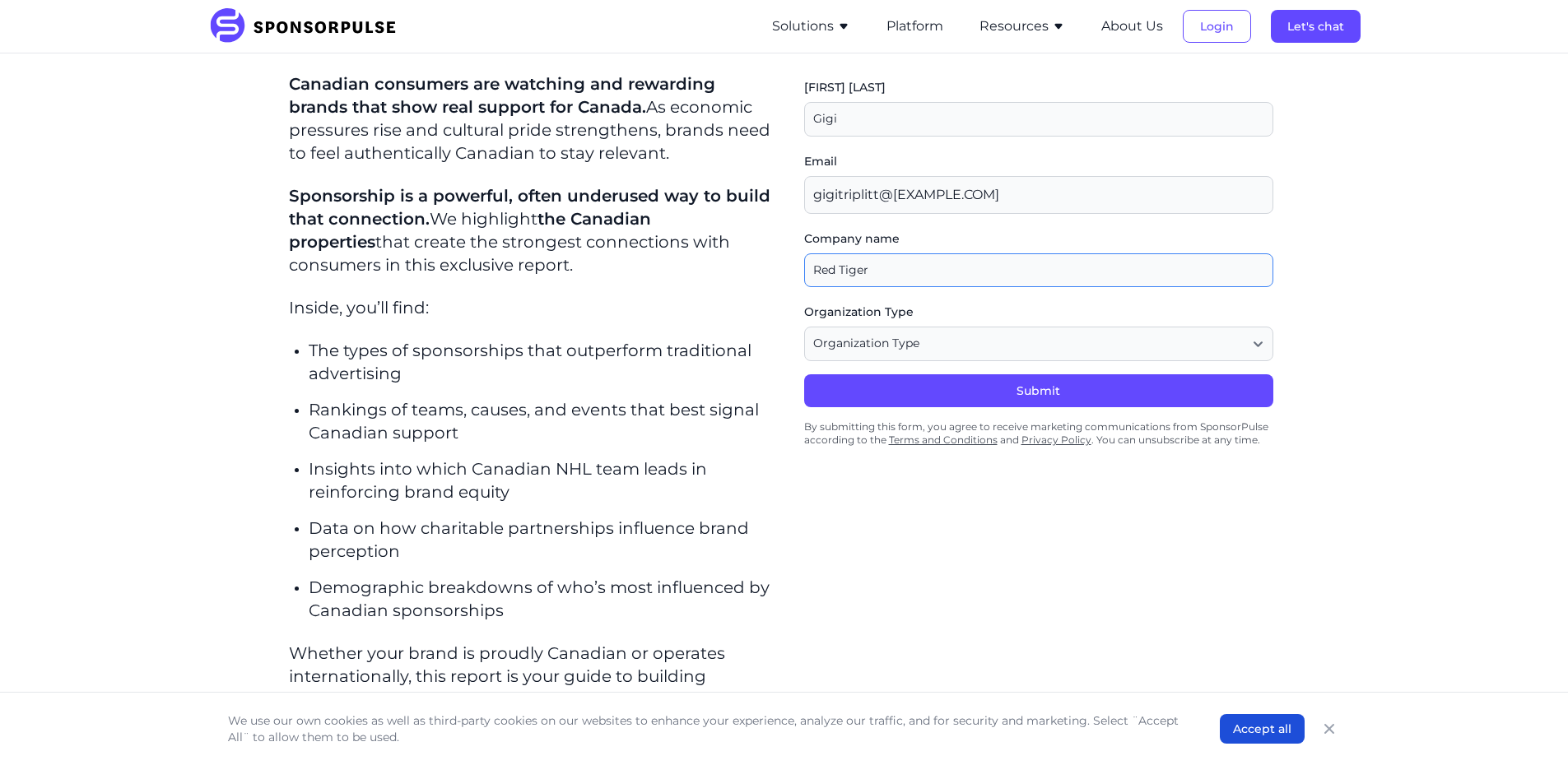 type on "[NAME]" 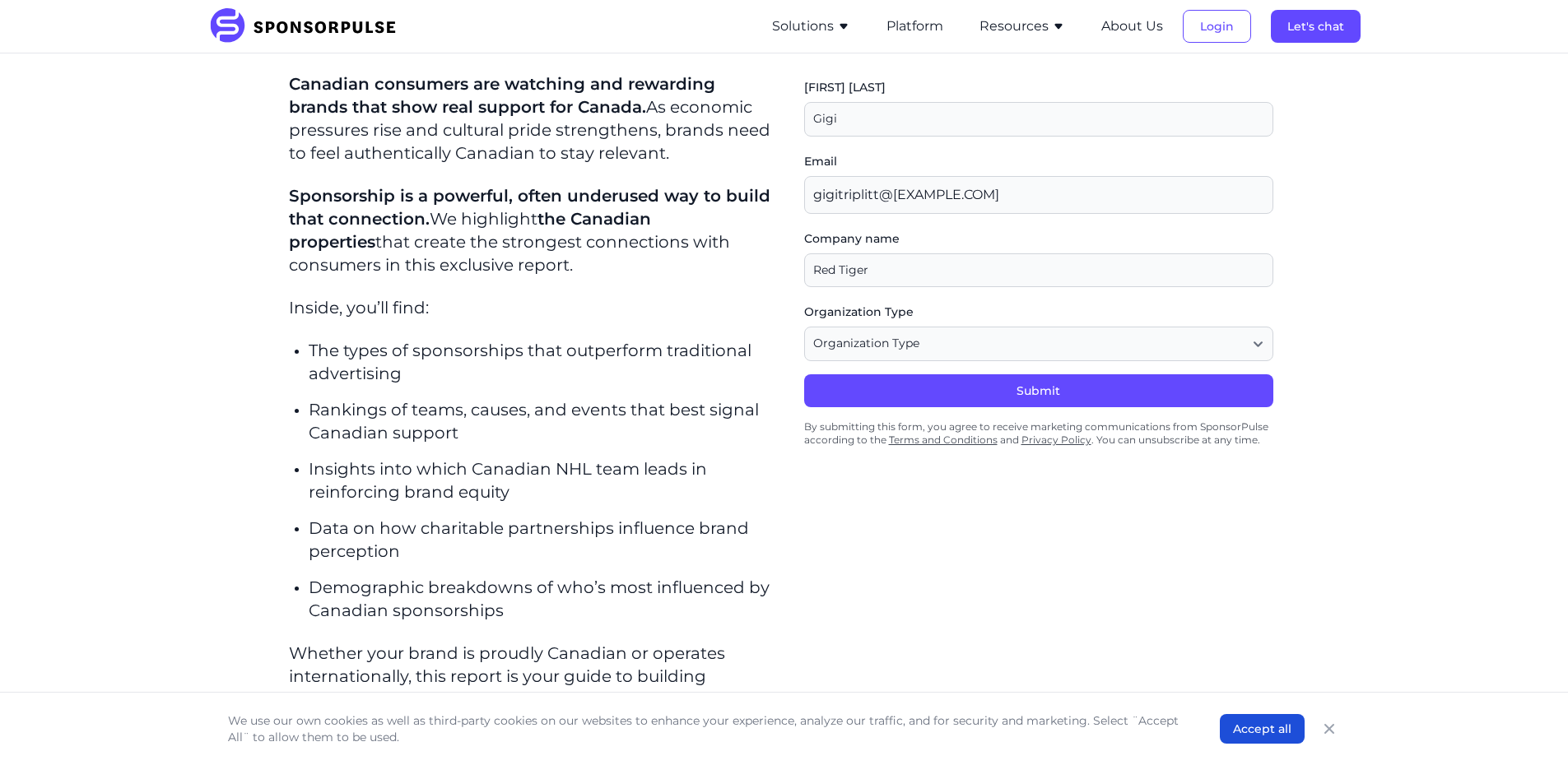 click on "Canadian consumers are watching and rewarding brands that show real support for Canada.  As economic pressures rise and cultural pride strengthens, brands need to feel authentically Canadian to stay relevant. Sponsorship is a powerful, often underused way to build that connection.  We highlight  the Canadian properties  that create the strongest connections with consumers in this exclusive report. Inside, you’ll find: The types of sponsorships that outperform traditional advertising Rankings of teams, causes, and events that best signal Canadian support Insights into which Canadian NHL team leads in reinforcing brand equity Data on how charitable partnerships influence brand perception Demographic breakdowns of who’s most influenced by Canadian sponsorships Whether your brand is proudly Canadian or operates internationally, this report is your guide to building stronger connections with Canadian consumers. Download now to discover what it truly takes to build your Canadian credentials. First name Email" at bounding box center (784, 408) 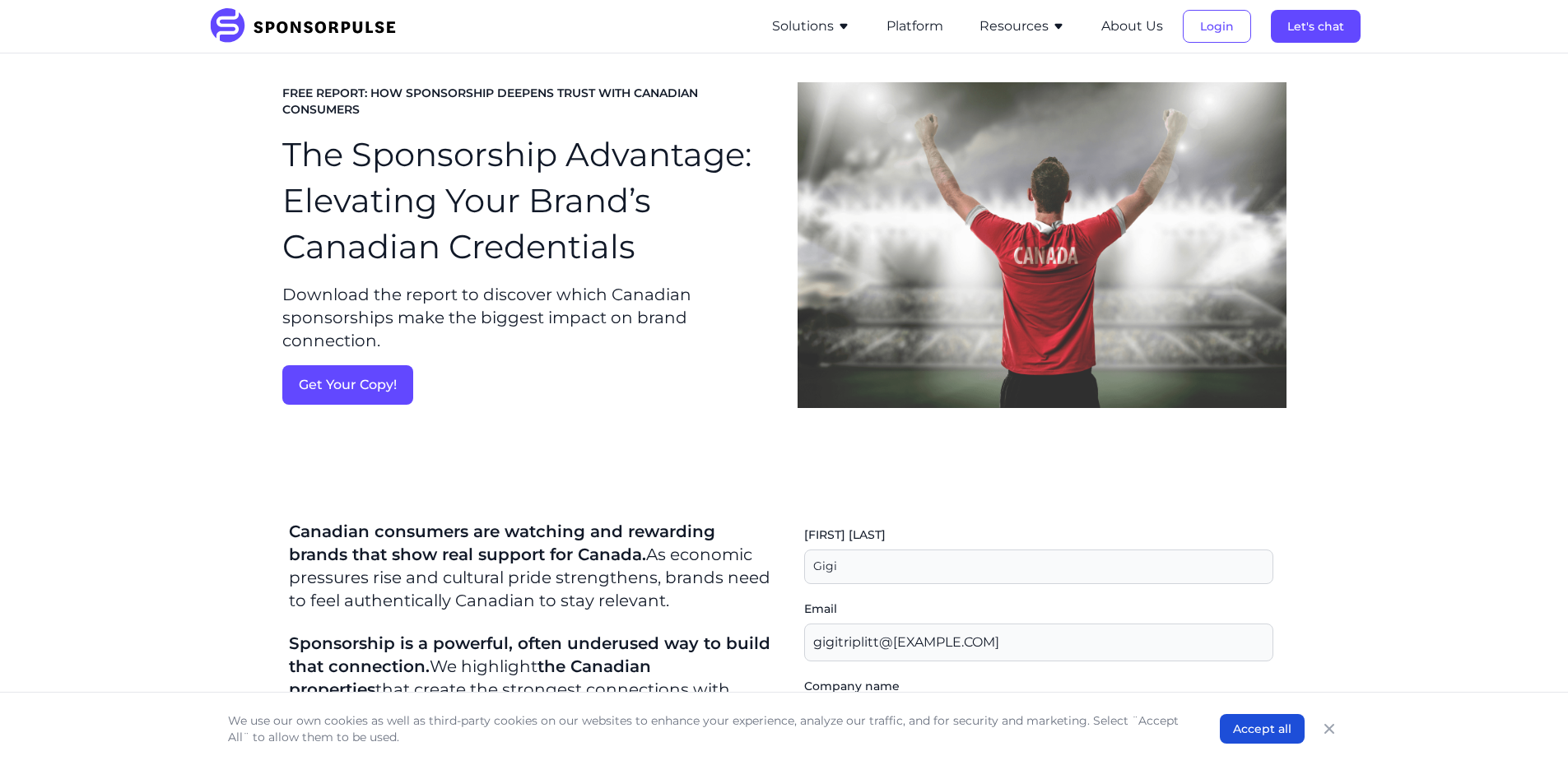 scroll, scrollTop: 0, scrollLeft: 0, axis: both 